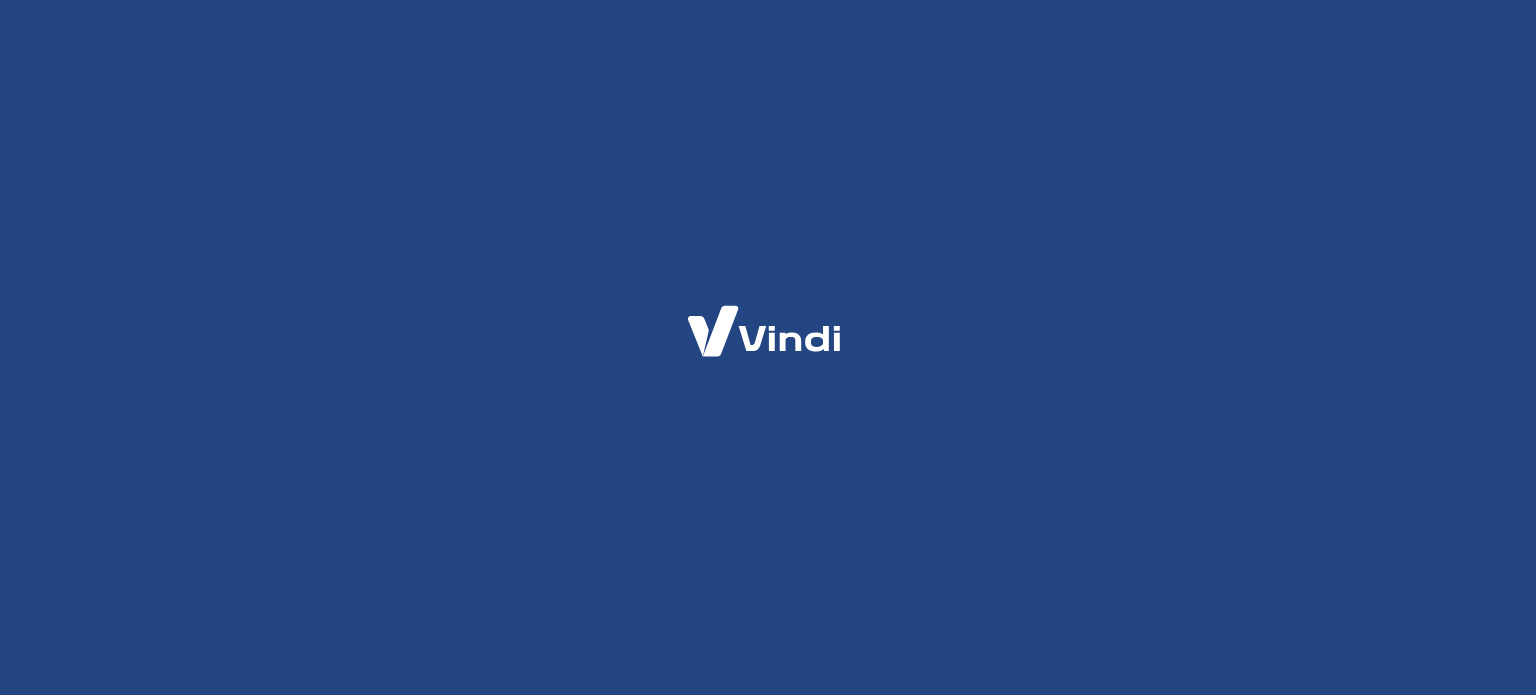scroll, scrollTop: 0, scrollLeft: 0, axis: both 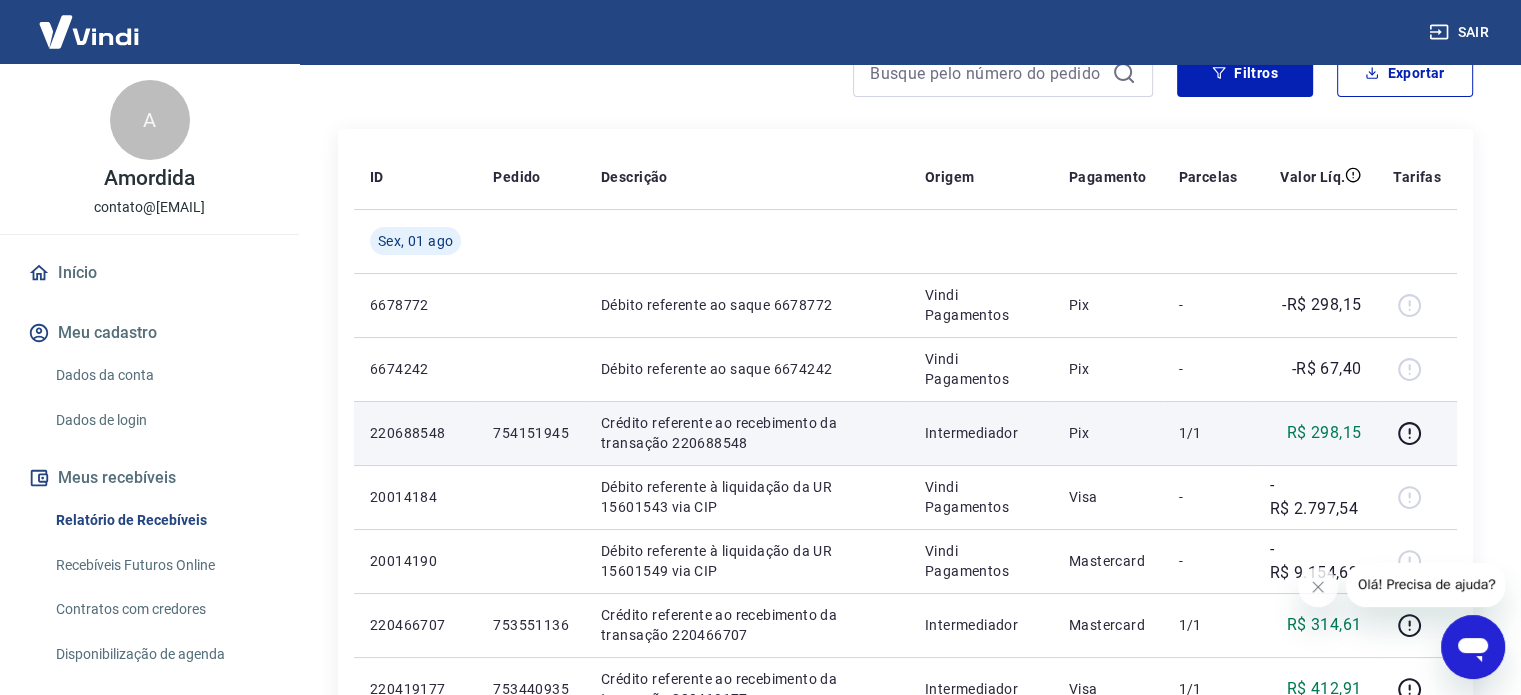 click on "754151945" at bounding box center (531, 433) 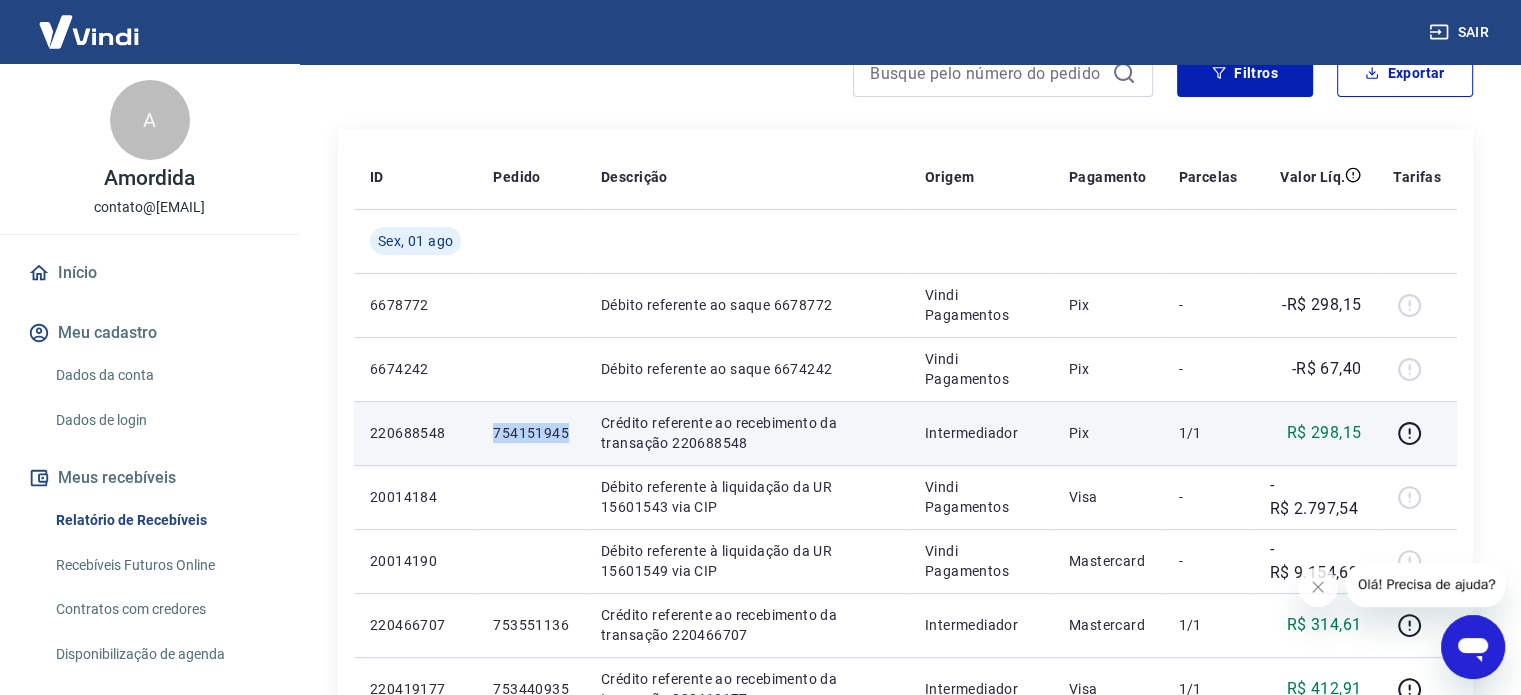 click on "754151945" at bounding box center [531, 433] 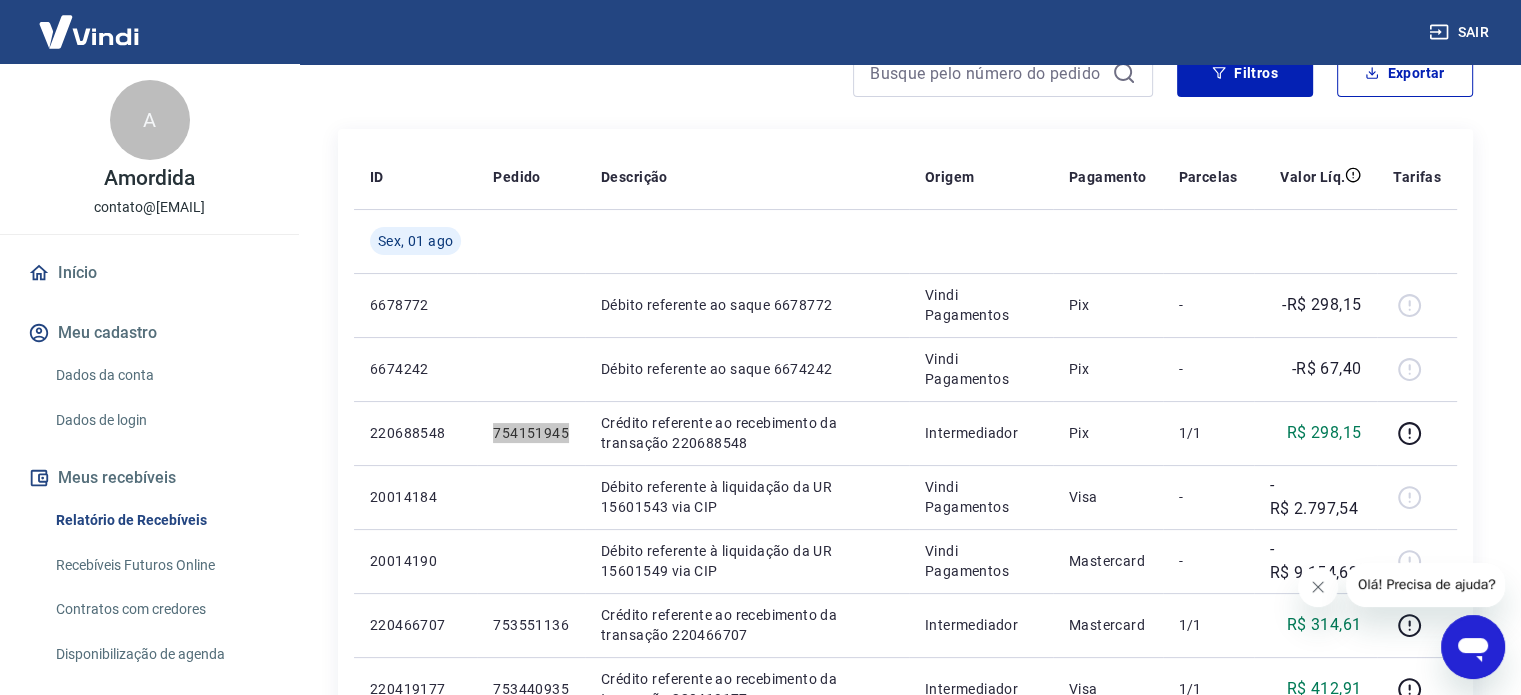 click 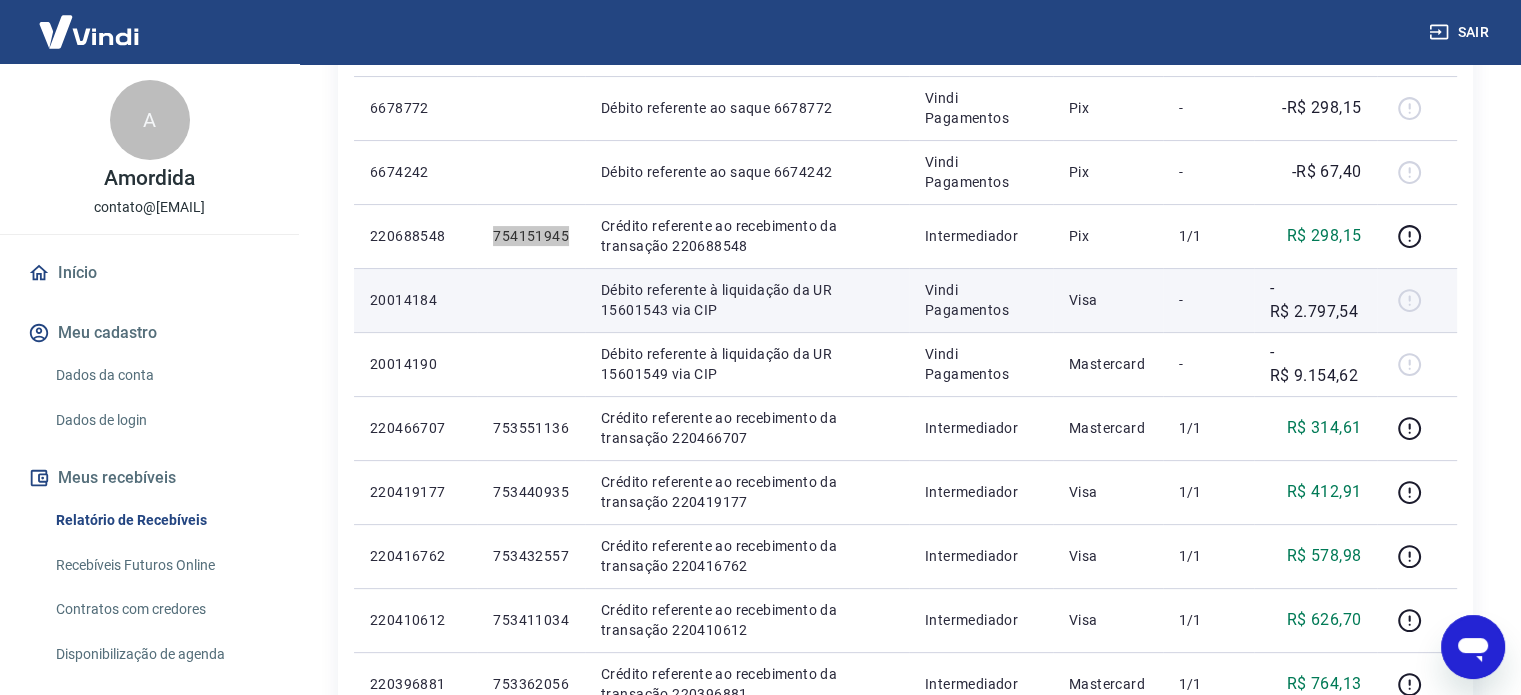 scroll, scrollTop: 400, scrollLeft: 0, axis: vertical 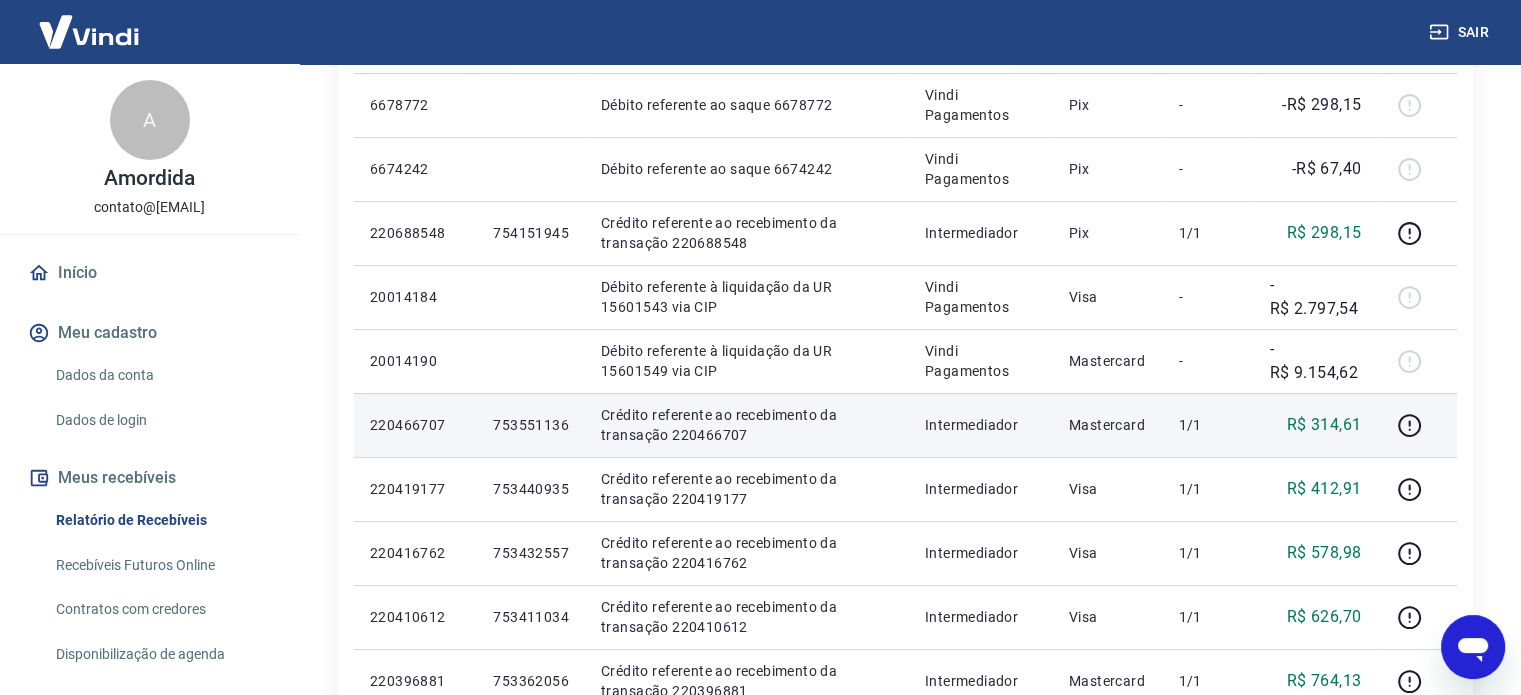 click on "753551136" at bounding box center [531, 425] 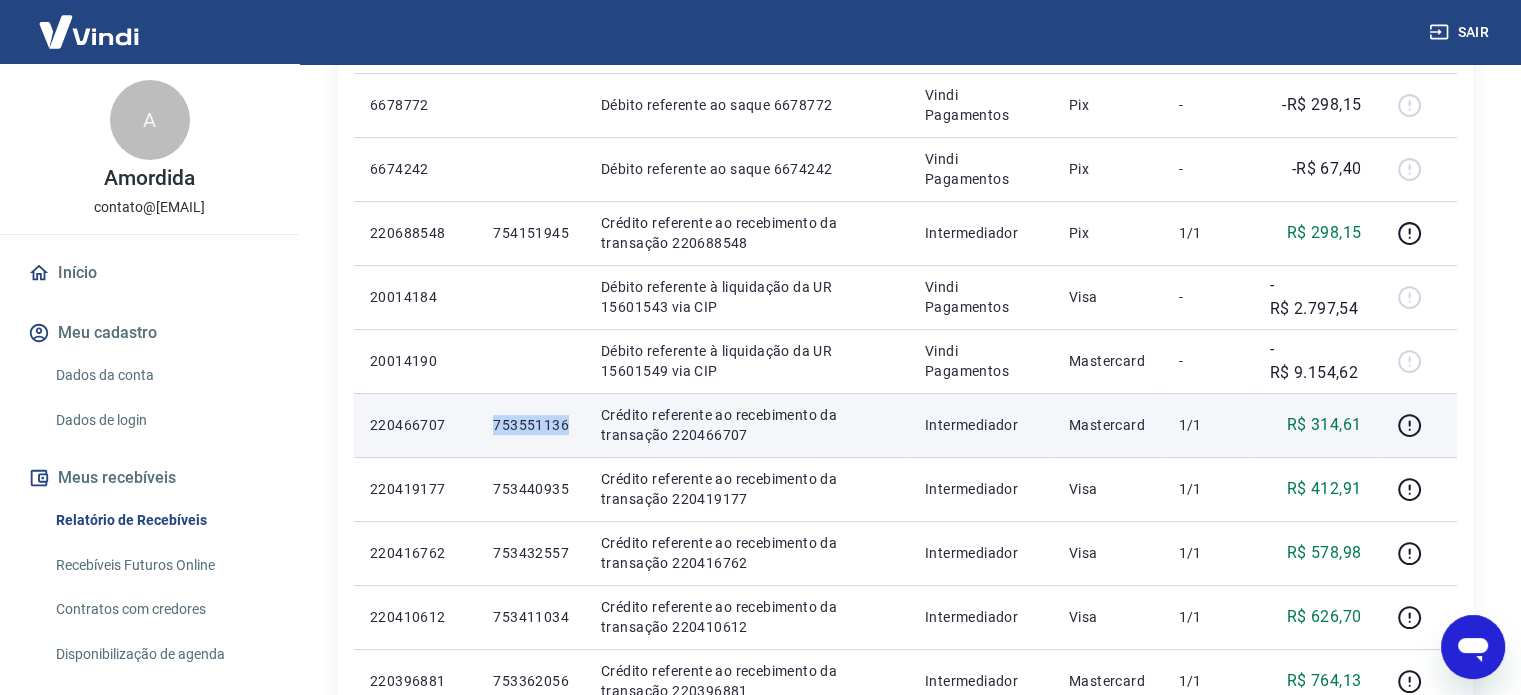 click on "753551136" at bounding box center [531, 425] 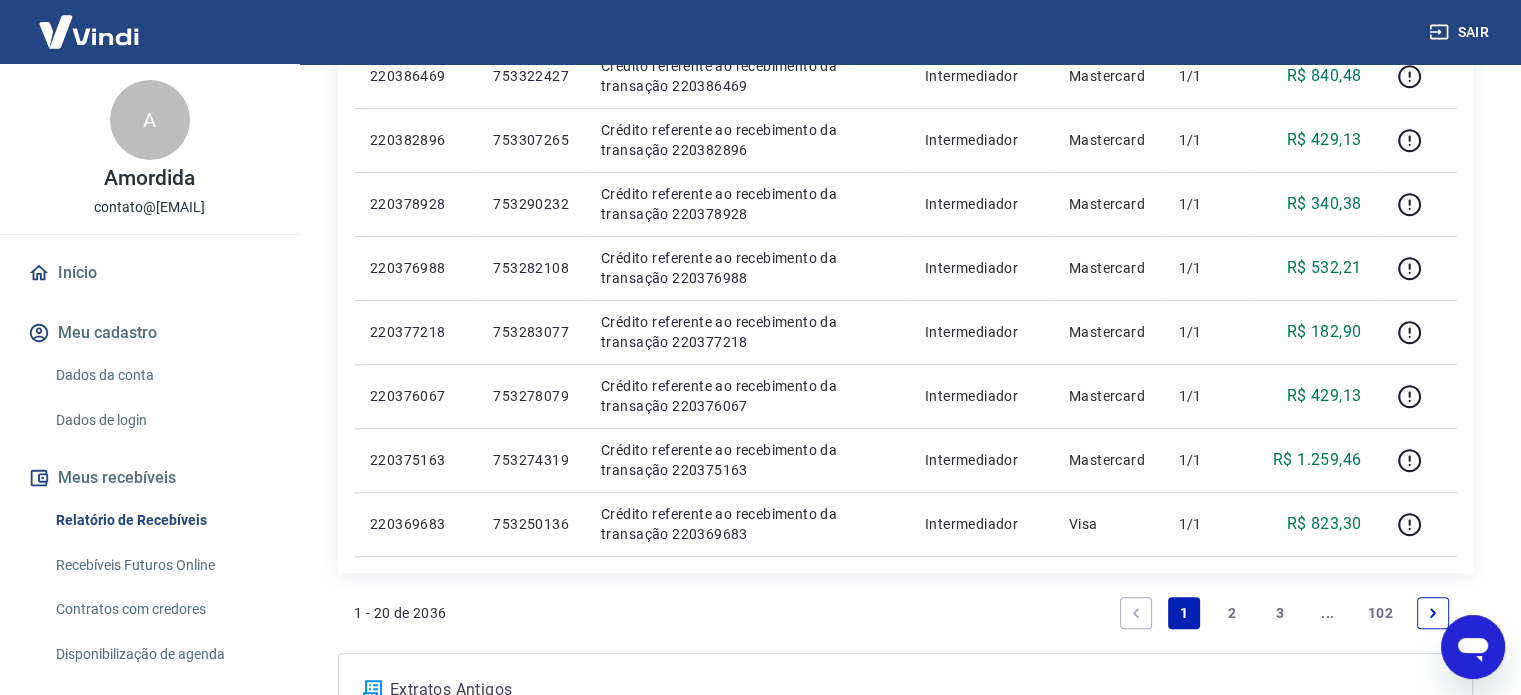scroll, scrollTop: 1200, scrollLeft: 0, axis: vertical 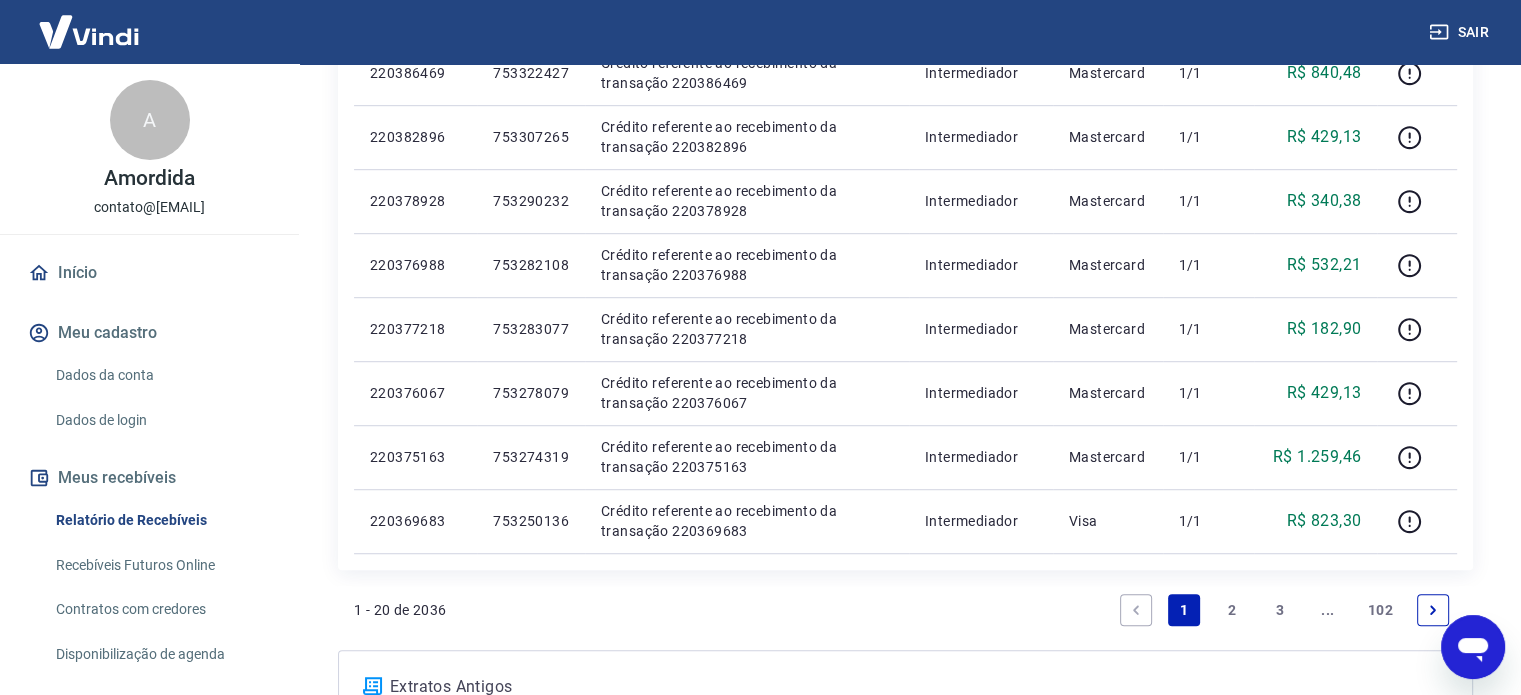drag, startPoint x: 1234, startPoint y: 595, endPoint x: 1212, endPoint y: 431, distance: 165.46902 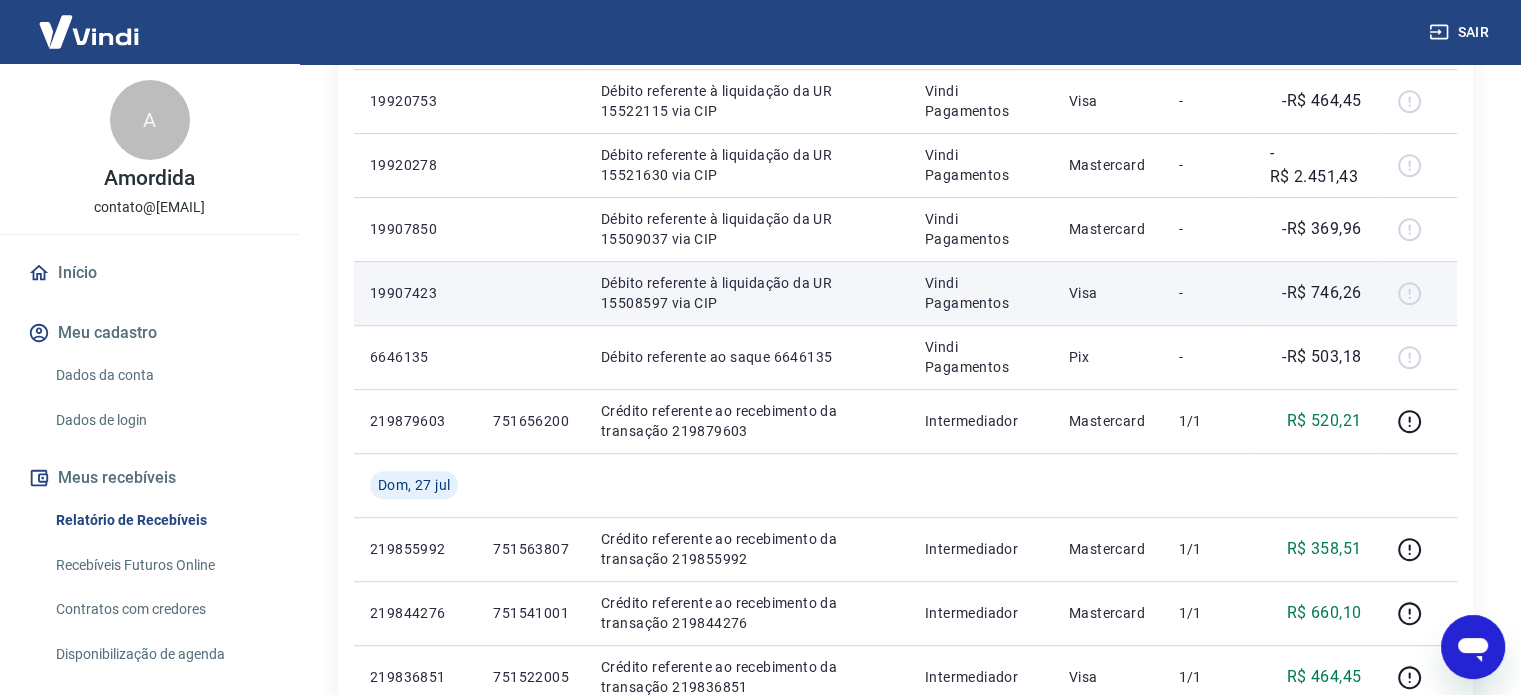 scroll, scrollTop: 1705, scrollLeft: 0, axis: vertical 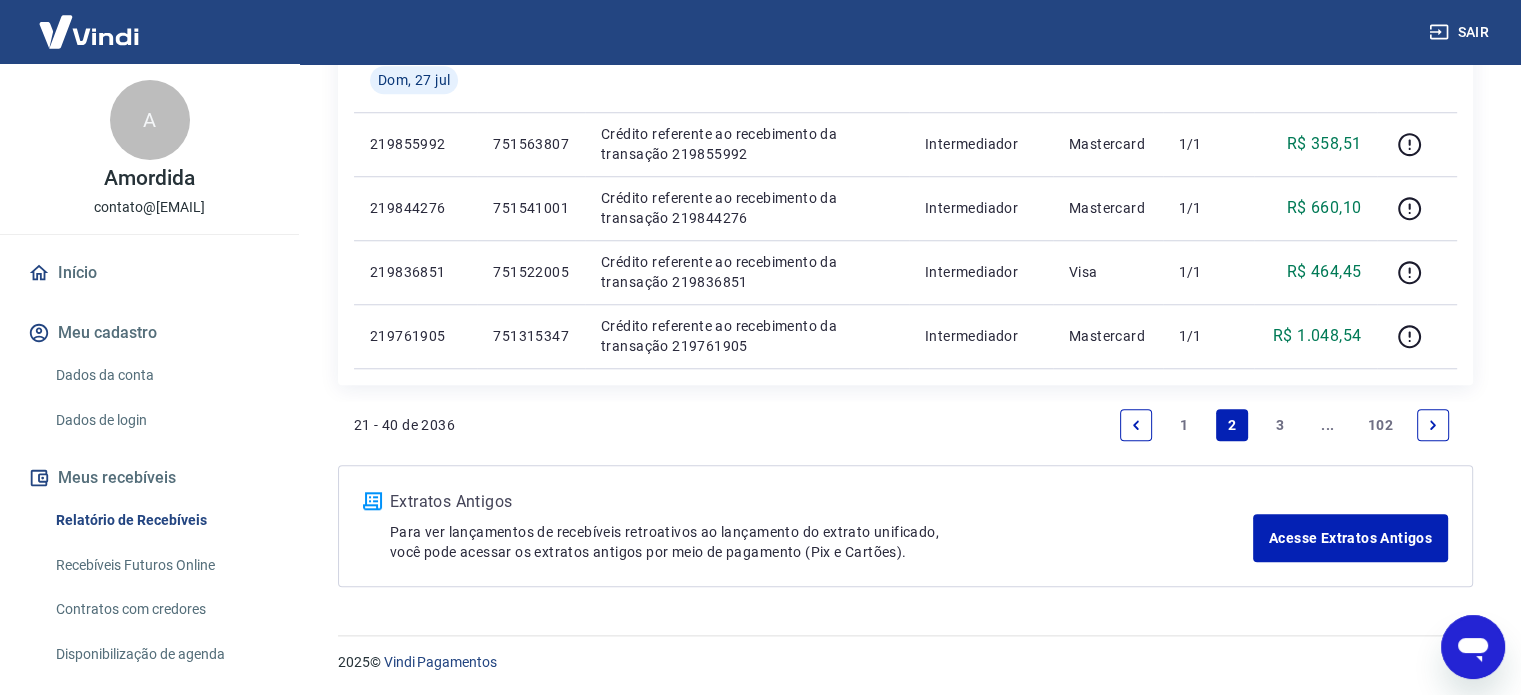 click on "1" at bounding box center (1184, 425) 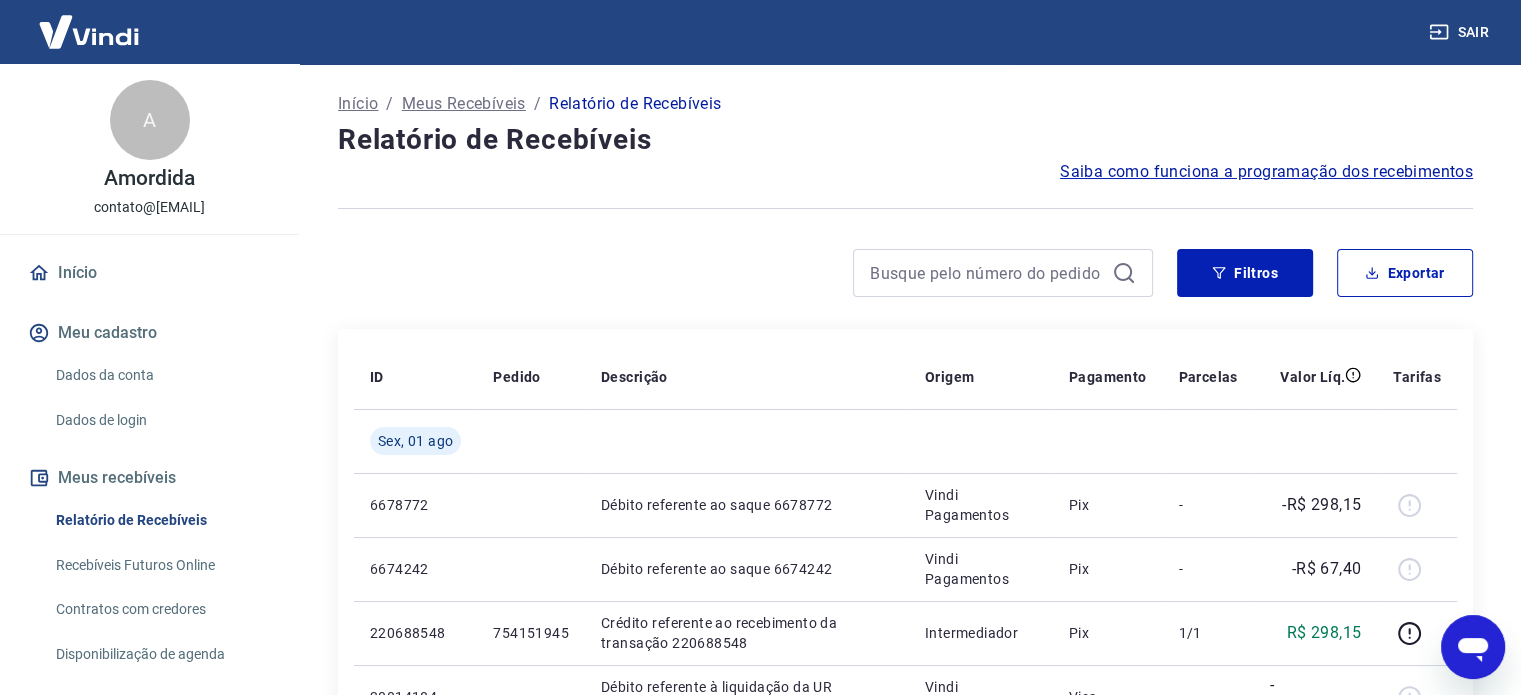 scroll, scrollTop: 300, scrollLeft: 0, axis: vertical 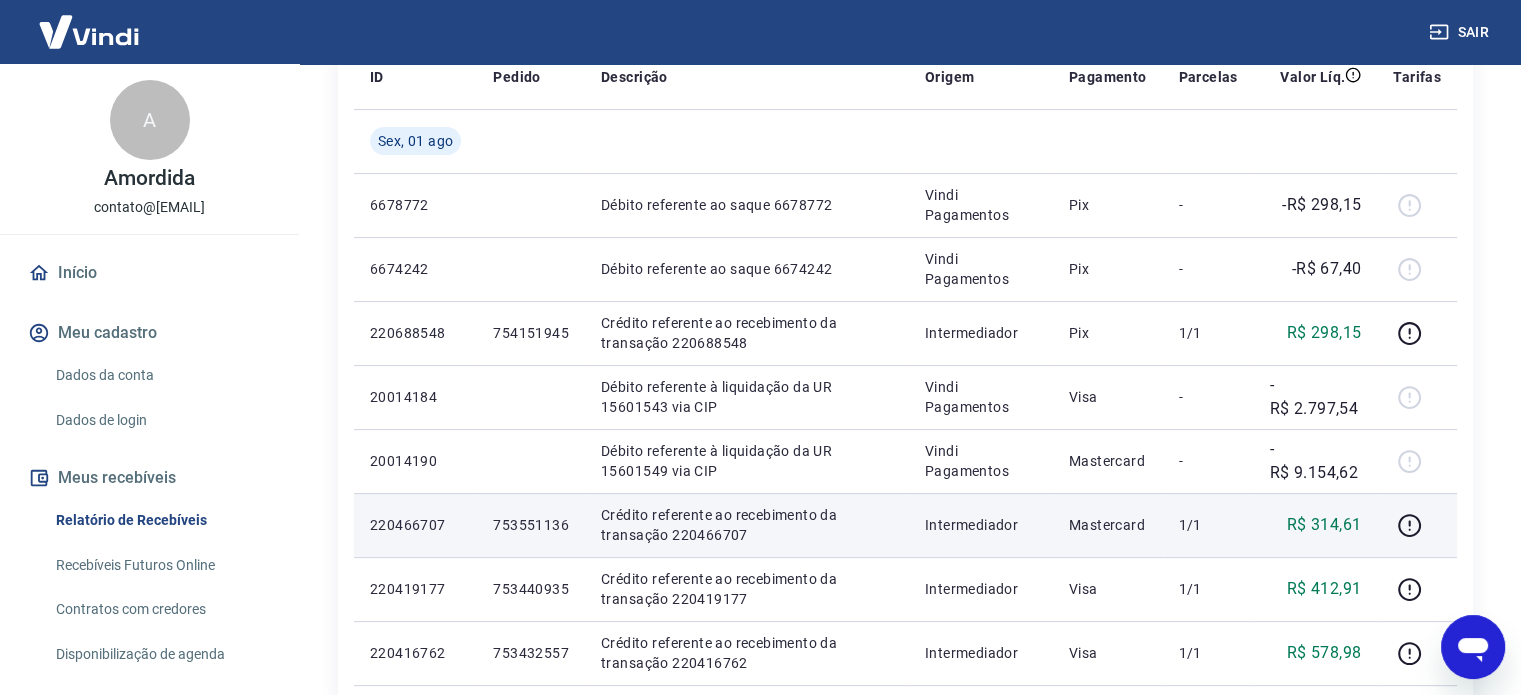 click on "753551136" at bounding box center [531, 525] 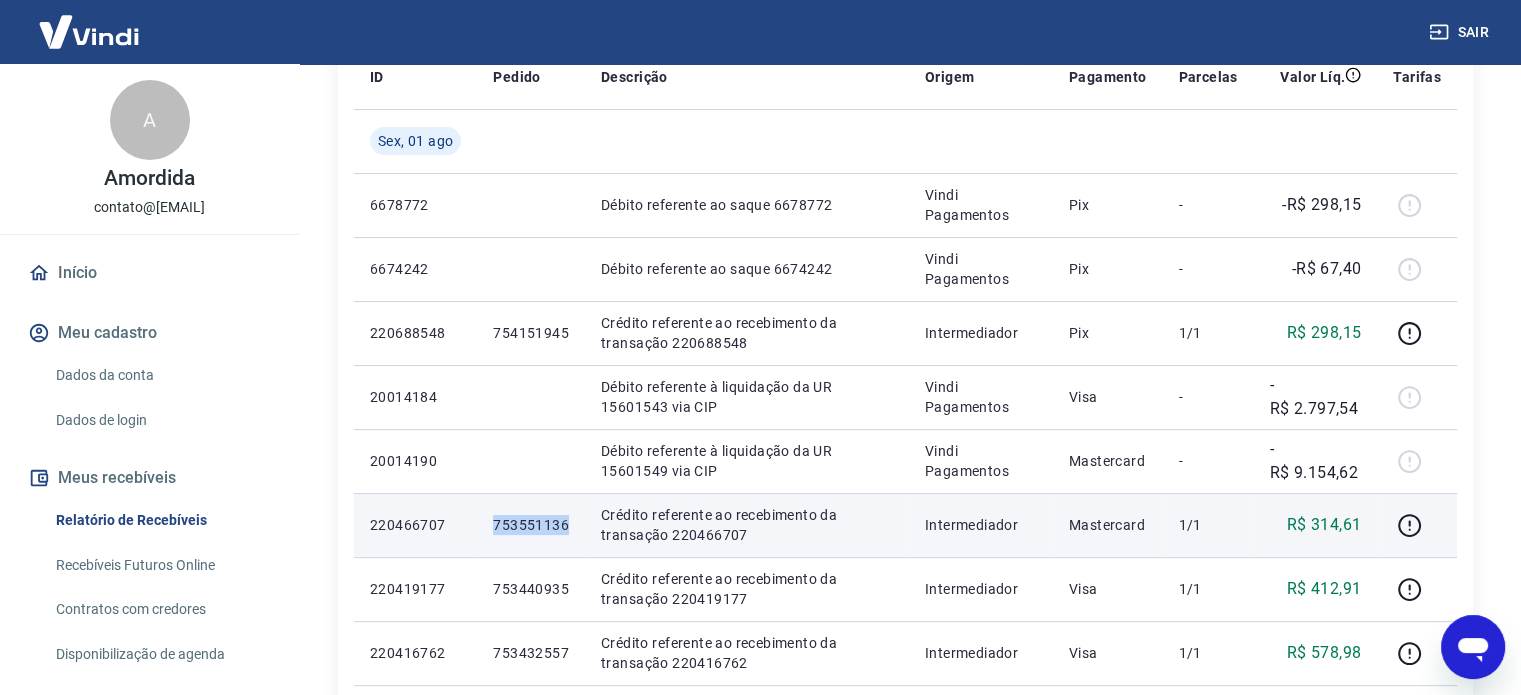 click on "753551136" at bounding box center (531, 525) 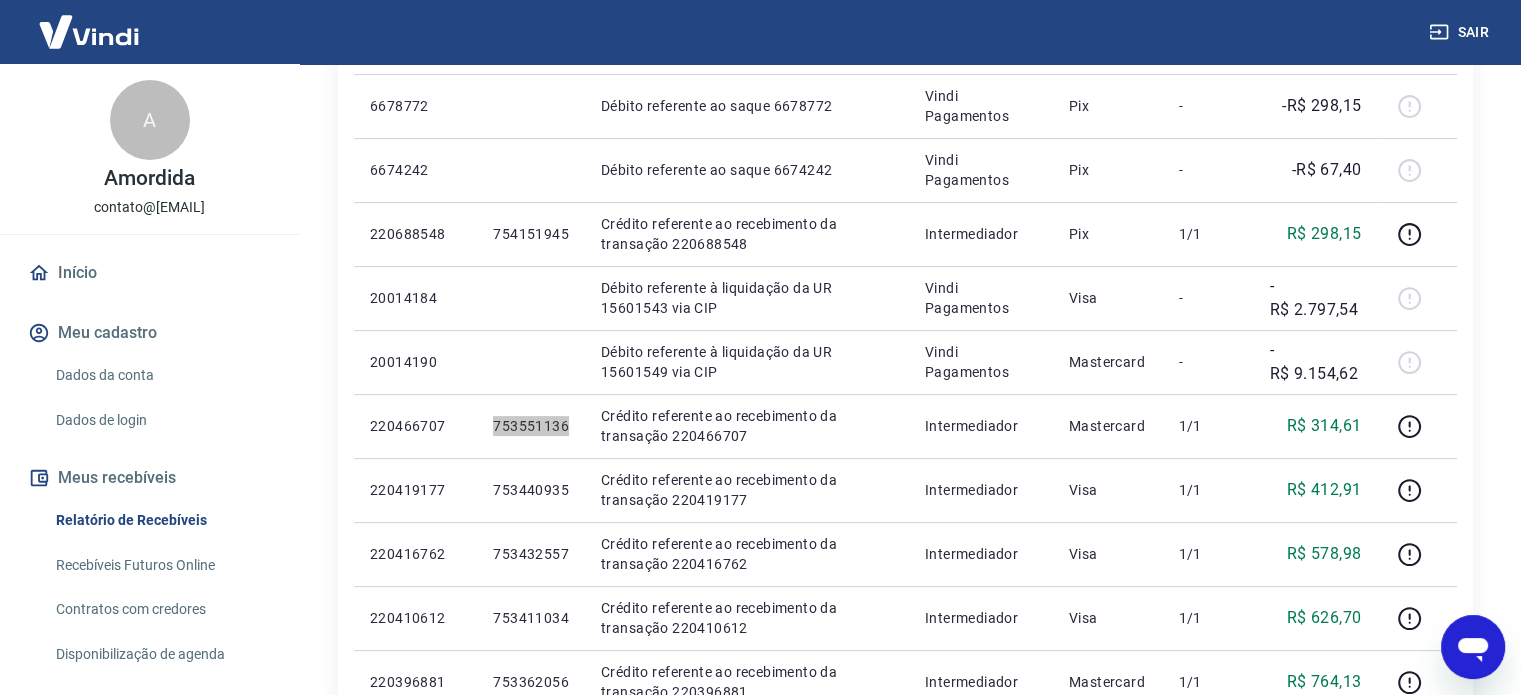 scroll, scrollTop: 400, scrollLeft: 0, axis: vertical 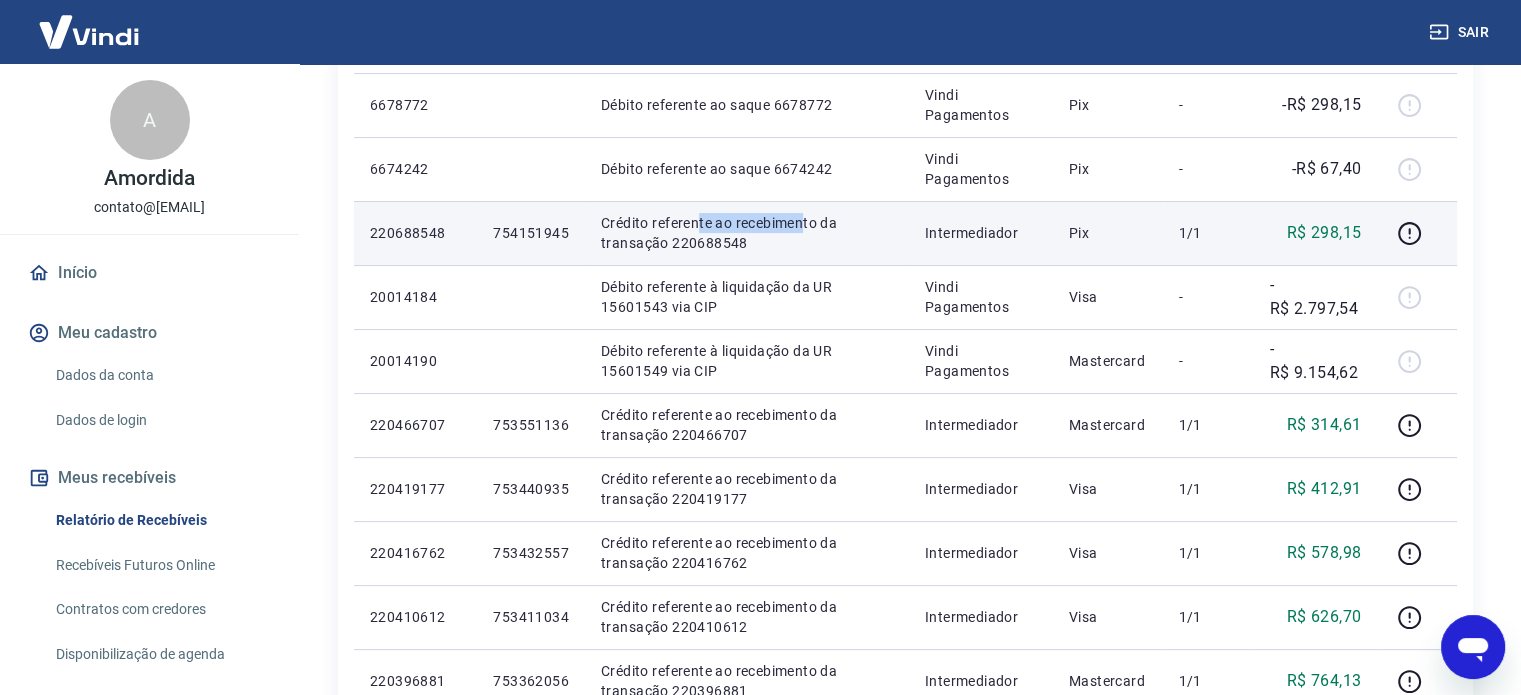 drag, startPoint x: 709, startPoint y: 232, endPoint x: 805, endPoint y: 234, distance: 96.02083 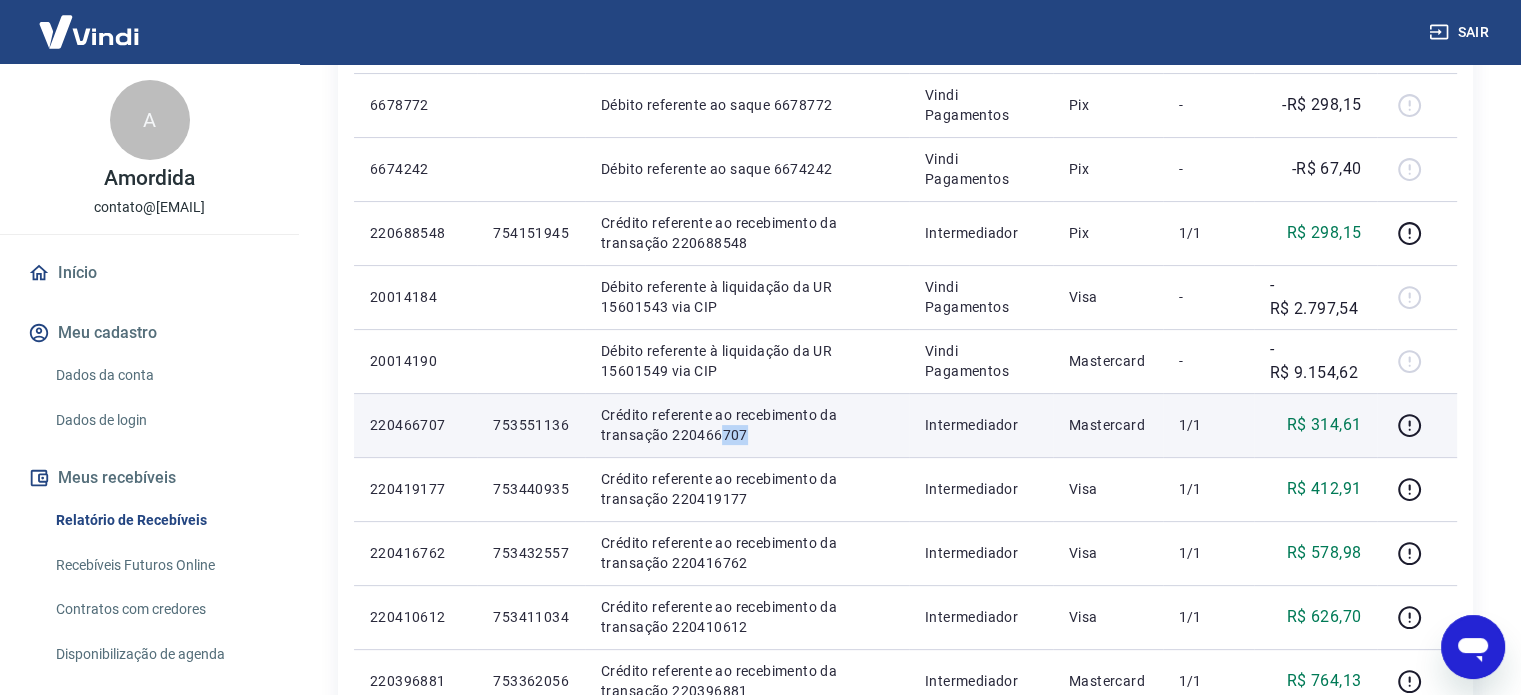 drag, startPoint x: 720, startPoint y: 427, endPoint x: 776, endPoint y: 438, distance: 57.070133 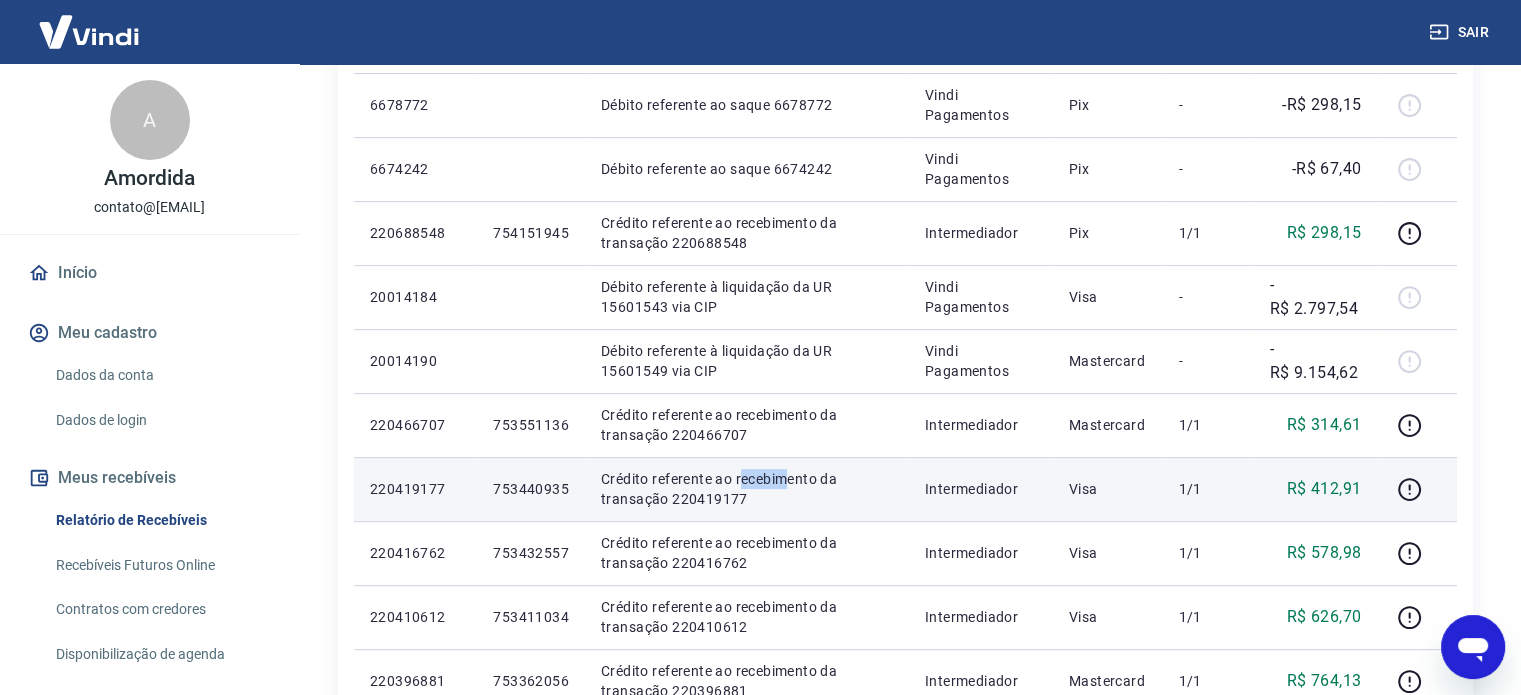 drag, startPoint x: 739, startPoint y: 483, endPoint x: 818, endPoint y: 487, distance: 79.101204 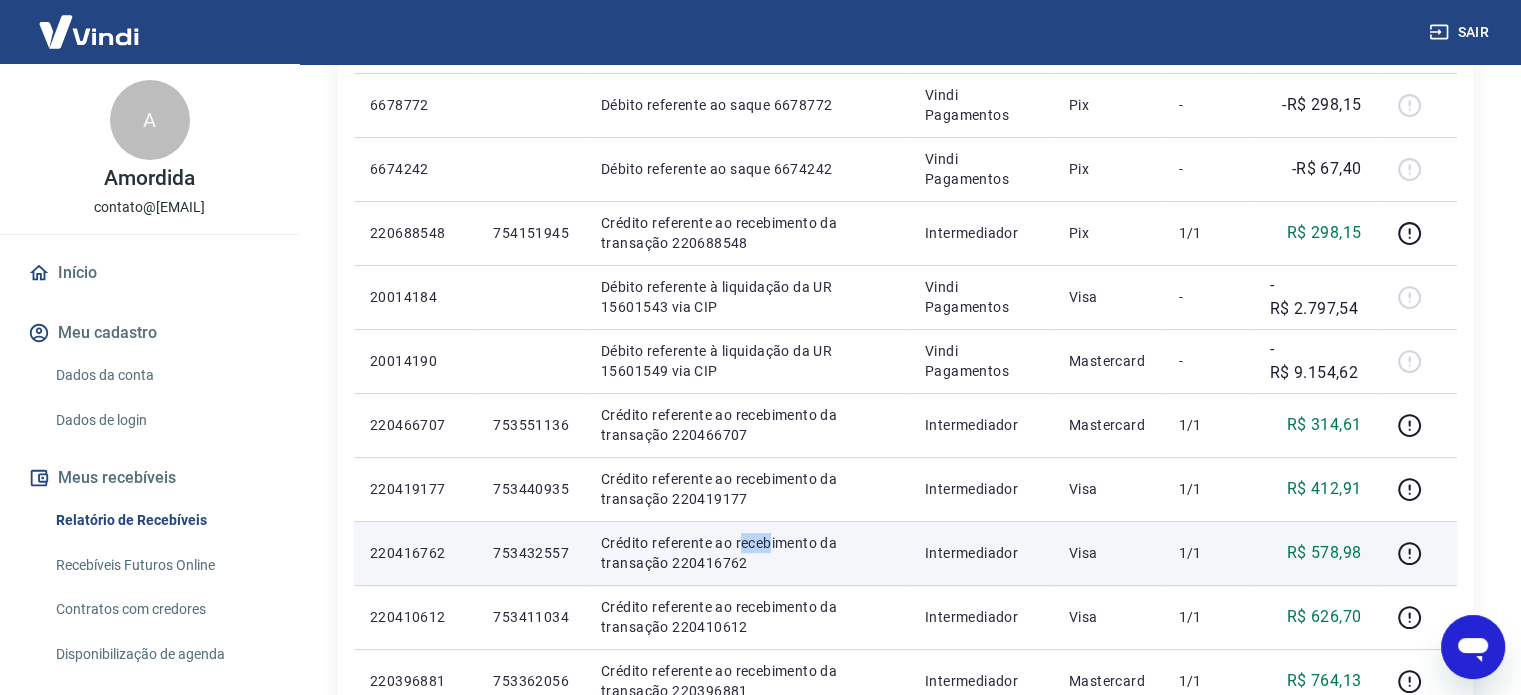 drag, startPoint x: 744, startPoint y: 539, endPoint x: 809, endPoint y: 550, distance: 65.9242 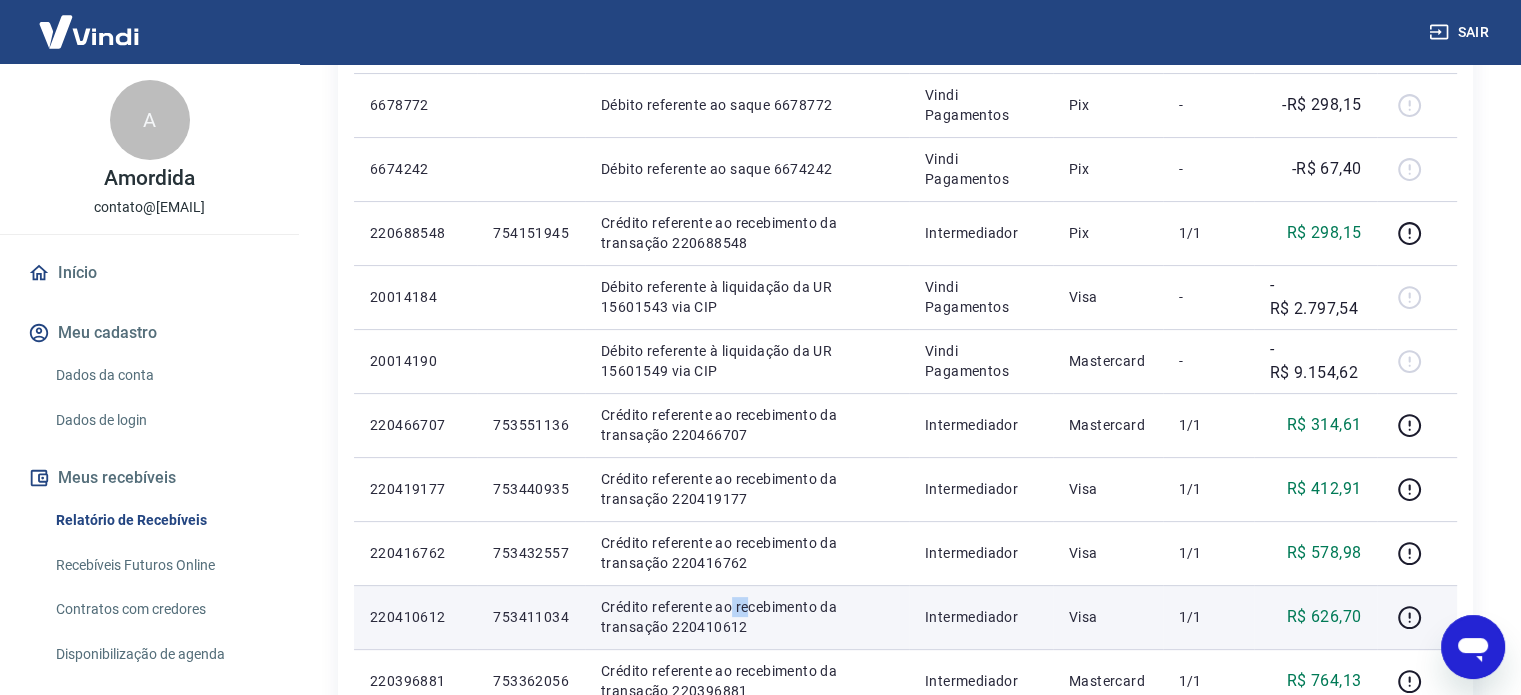 click on "Crédito referente ao recebimento da transação 220410612" at bounding box center [747, 617] 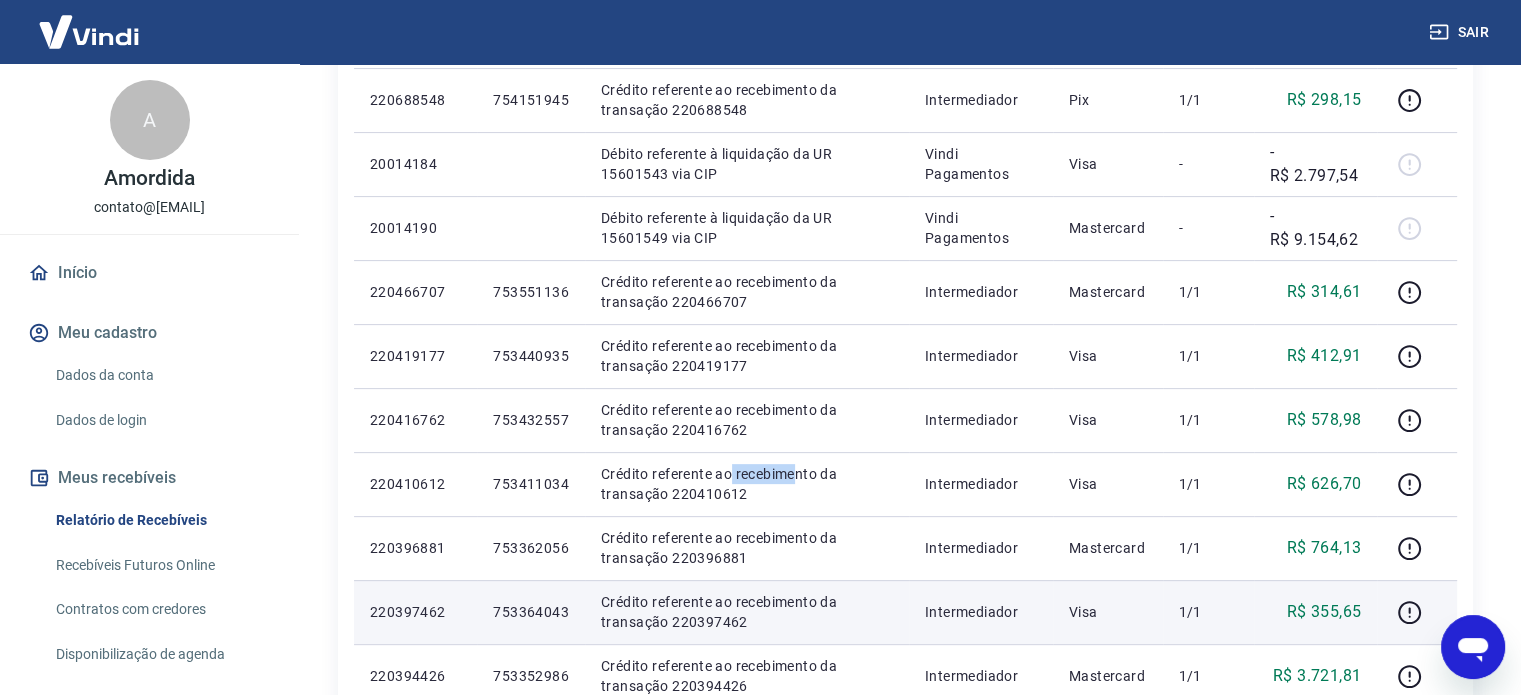 scroll, scrollTop: 800, scrollLeft: 0, axis: vertical 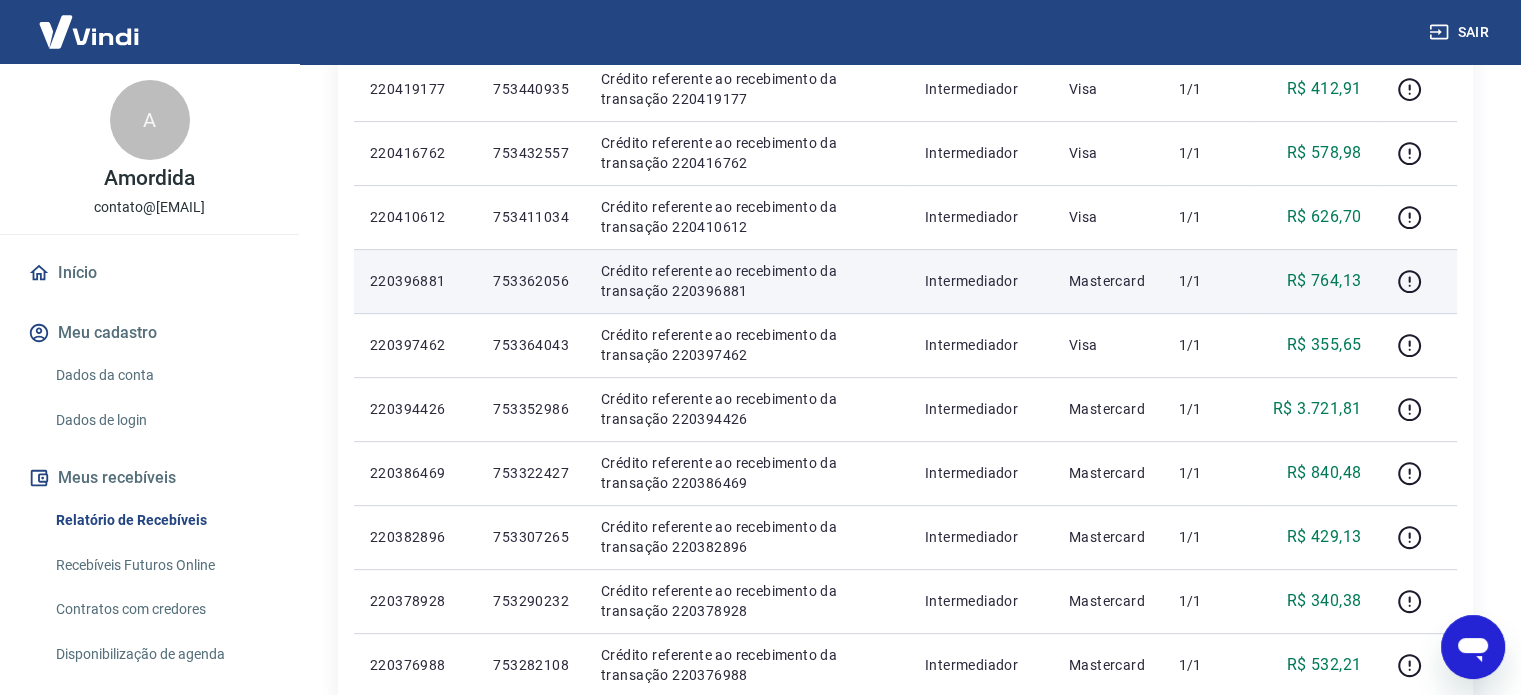 drag, startPoint x: 752, startPoint y: 290, endPoint x: 817, endPoint y: 297, distance: 65.37584 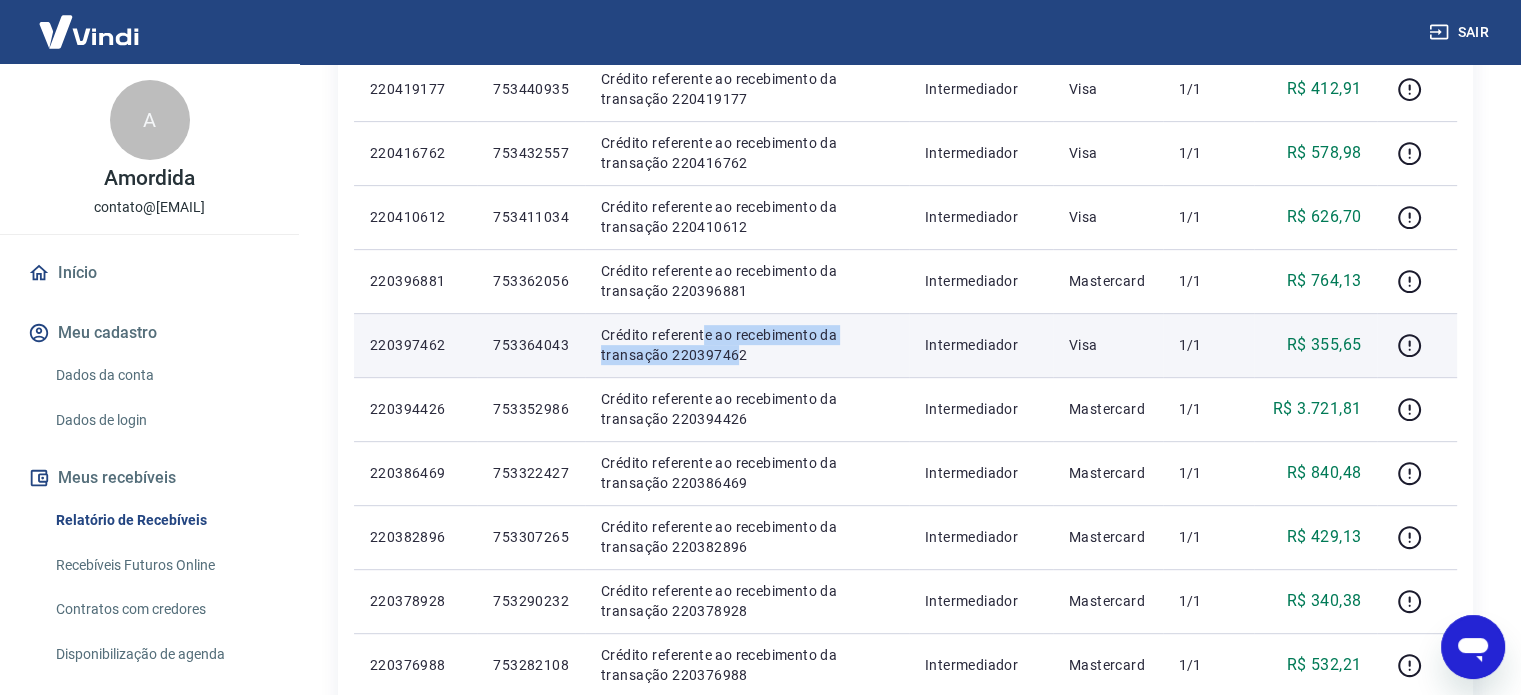 drag, startPoint x: 707, startPoint y: 344, endPoint x: 769, endPoint y: 357, distance: 63.348244 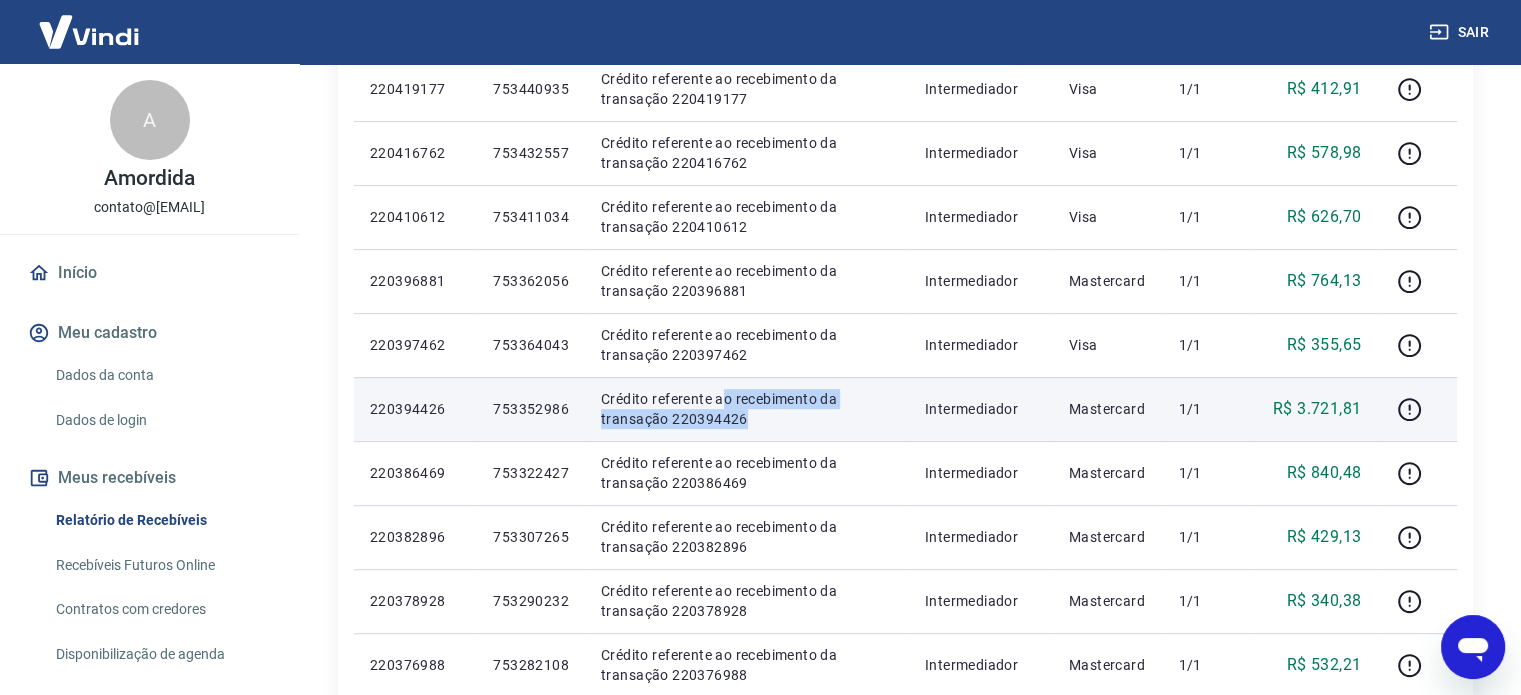click on "Crédito referente ao recebimento da transação 220394426" at bounding box center [747, 409] 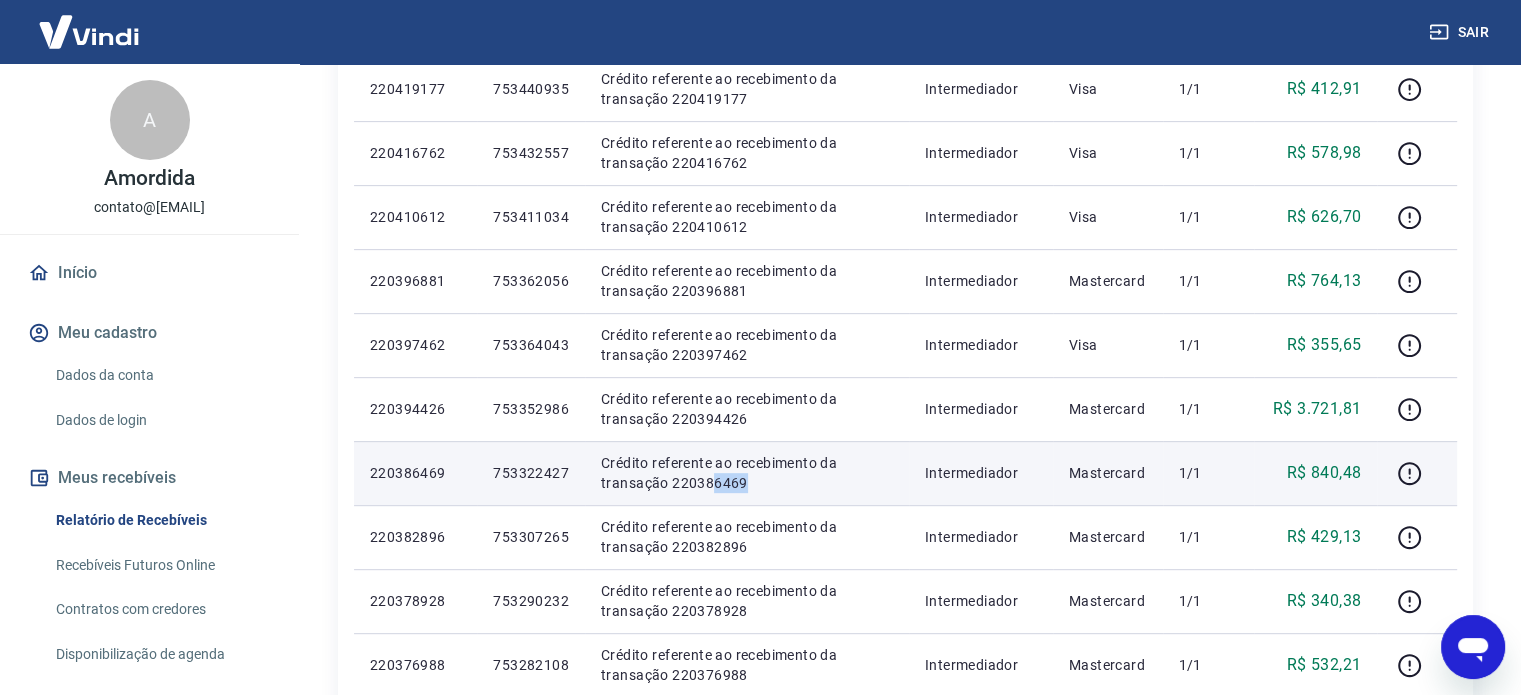 drag, startPoint x: 729, startPoint y: 490, endPoint x: 777, endPoint y: 490, distance: 48 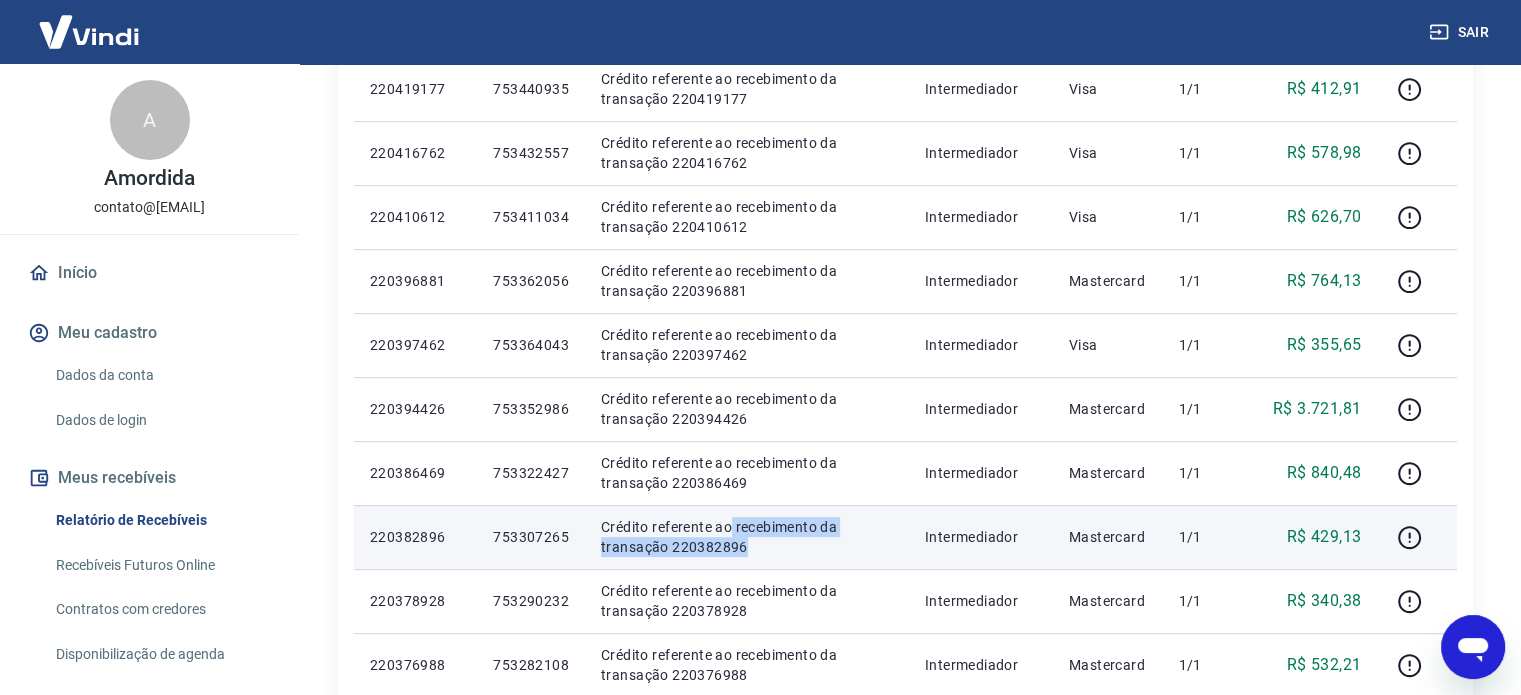 drag, startPoint x: 729, startPoint y: 536, endPoint x: 768, endPoint y: 551, distance: 41.785164 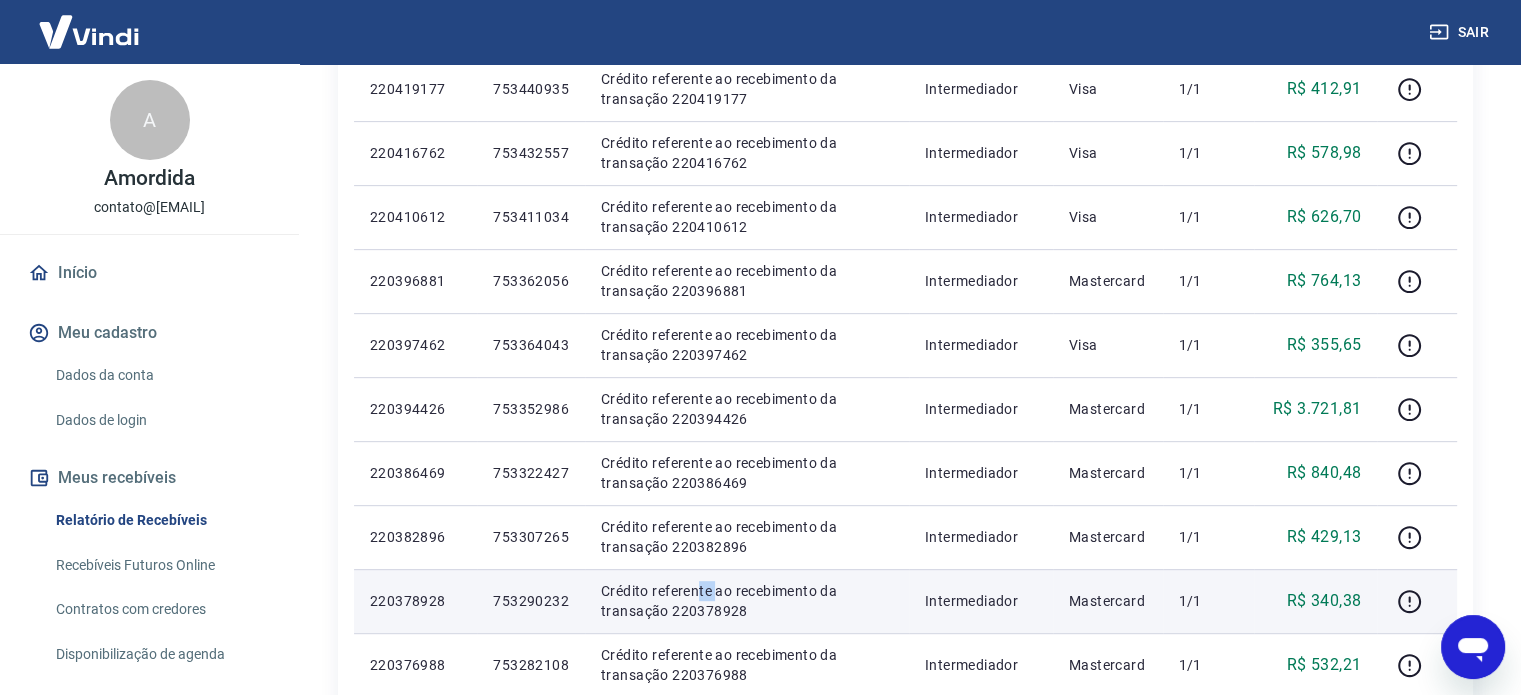 drag, startPoint x: 698, startPoint y: 590, endPoint x: 783, endPoint y: 599, distance: 85.47514 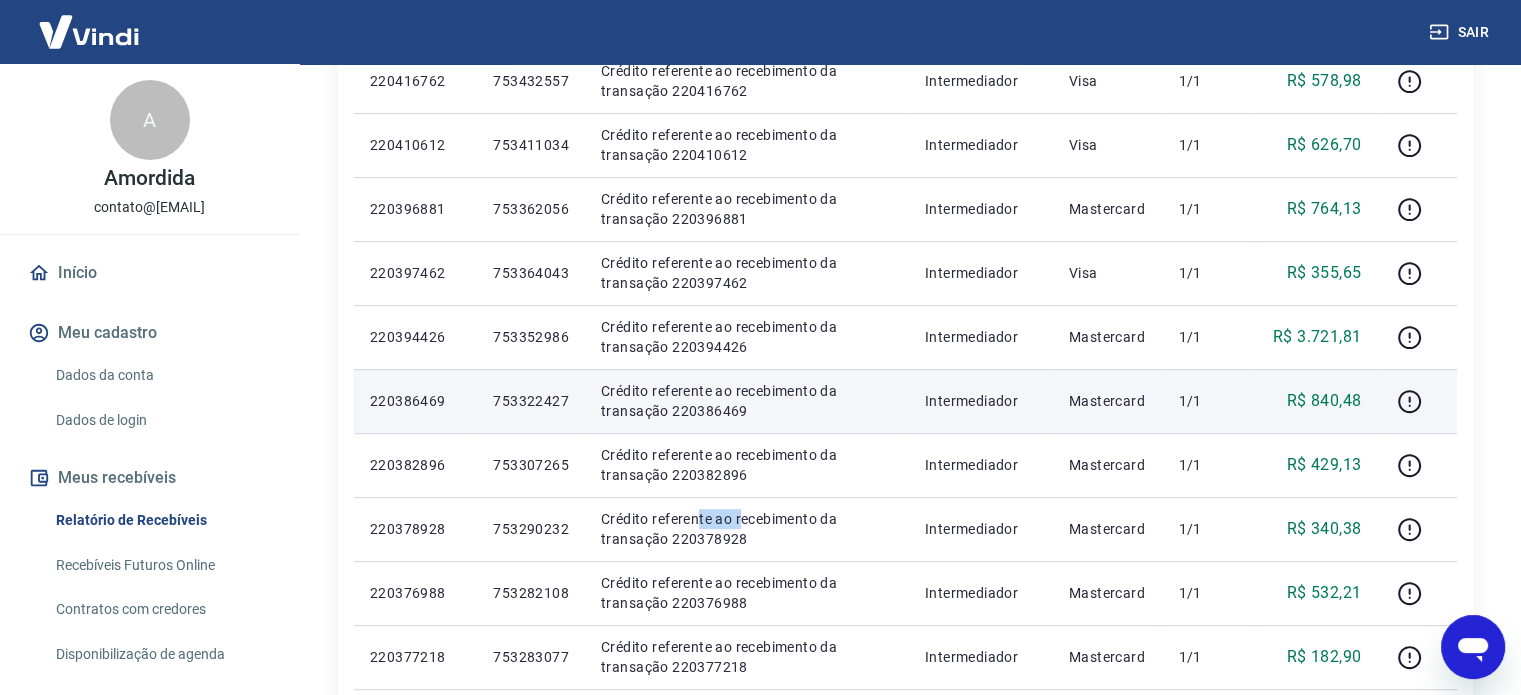 scroll, scrollTop: 1000, scrollLeft: 0, axis: vertical 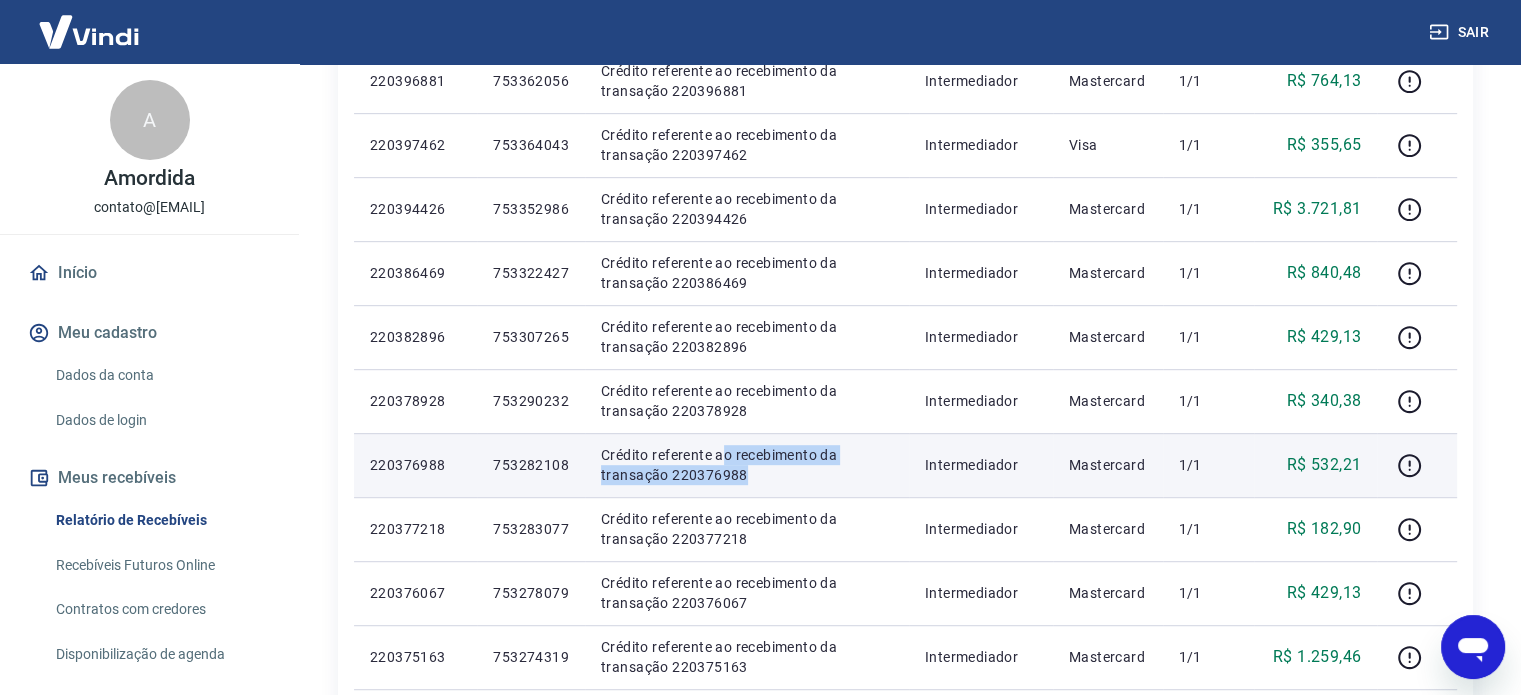 drag, startPoint x: 720, startPoint y: 455, endPoint x: 788, endPoint y: 479, distance: 72.11102 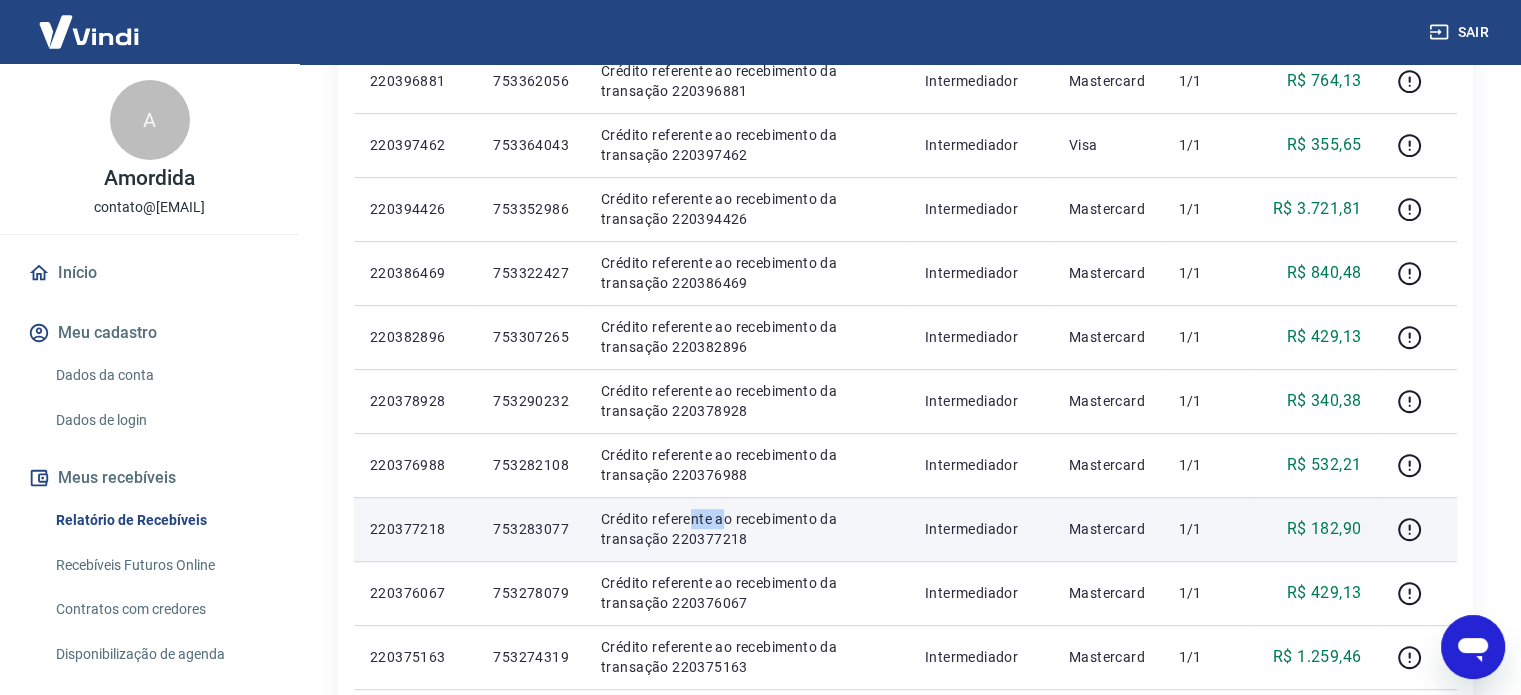 click on "Crédito referente ao recebimento da transação 220377218" at bounding box center [747, 529] 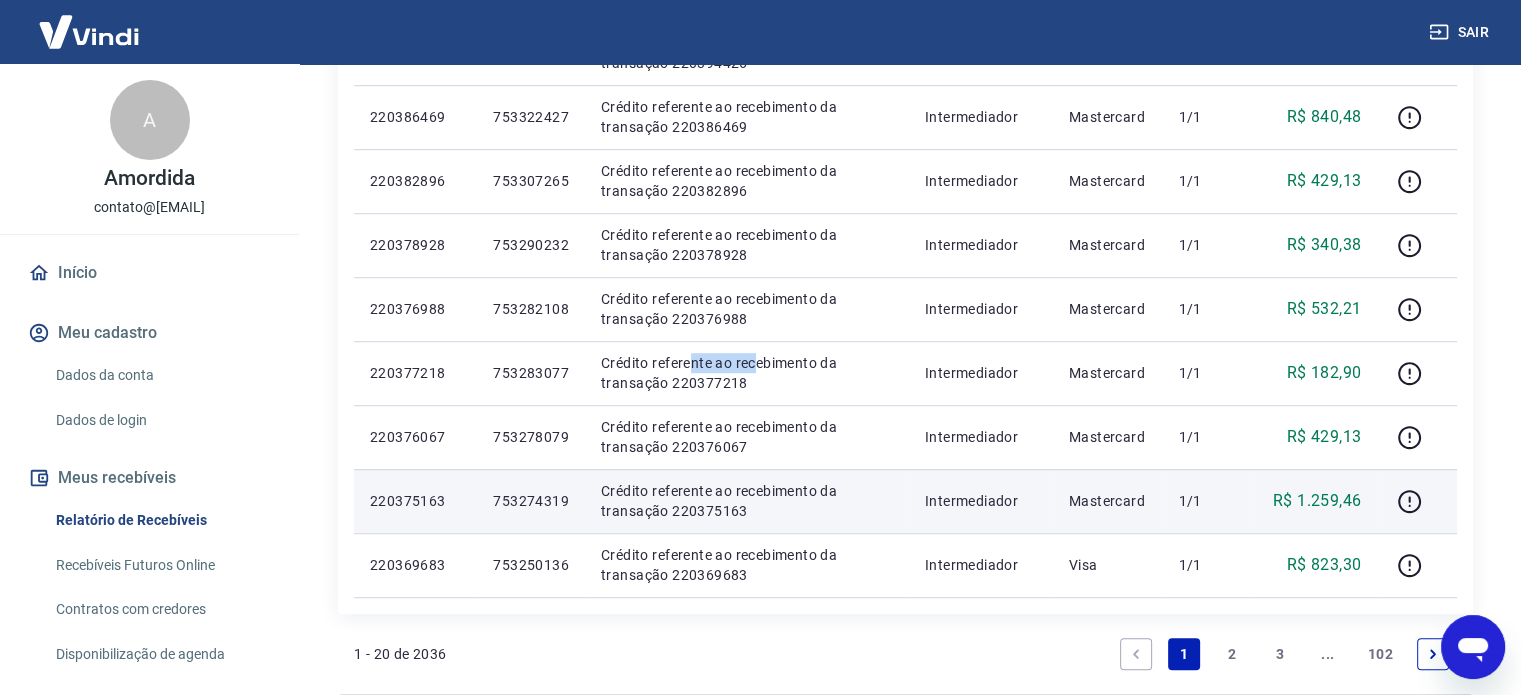 scroll, scrollTop: 1200, scrollLeft: 0, axis: vertical 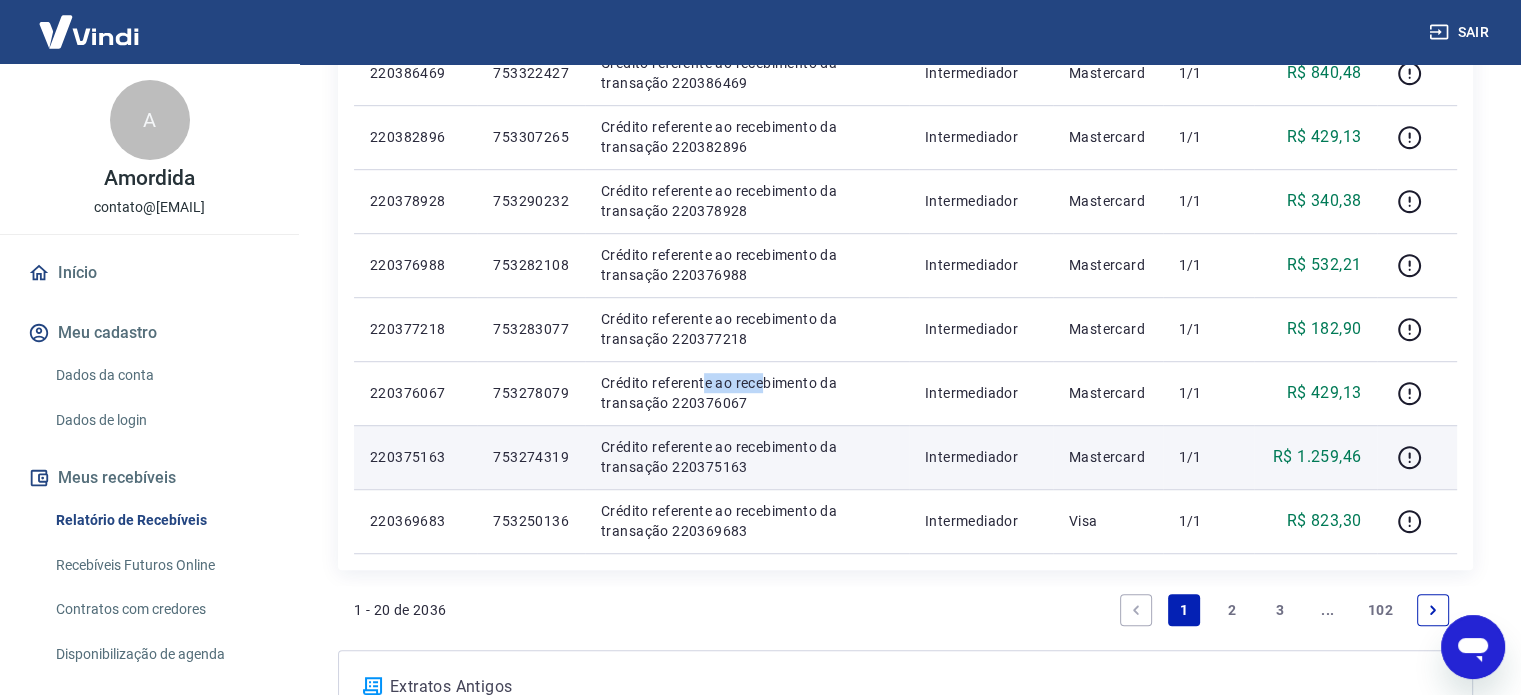 drag, startPoint x: 714, startPoint y: 387, endPoint x: 709, endPoint y: 448, distance: 61.204575 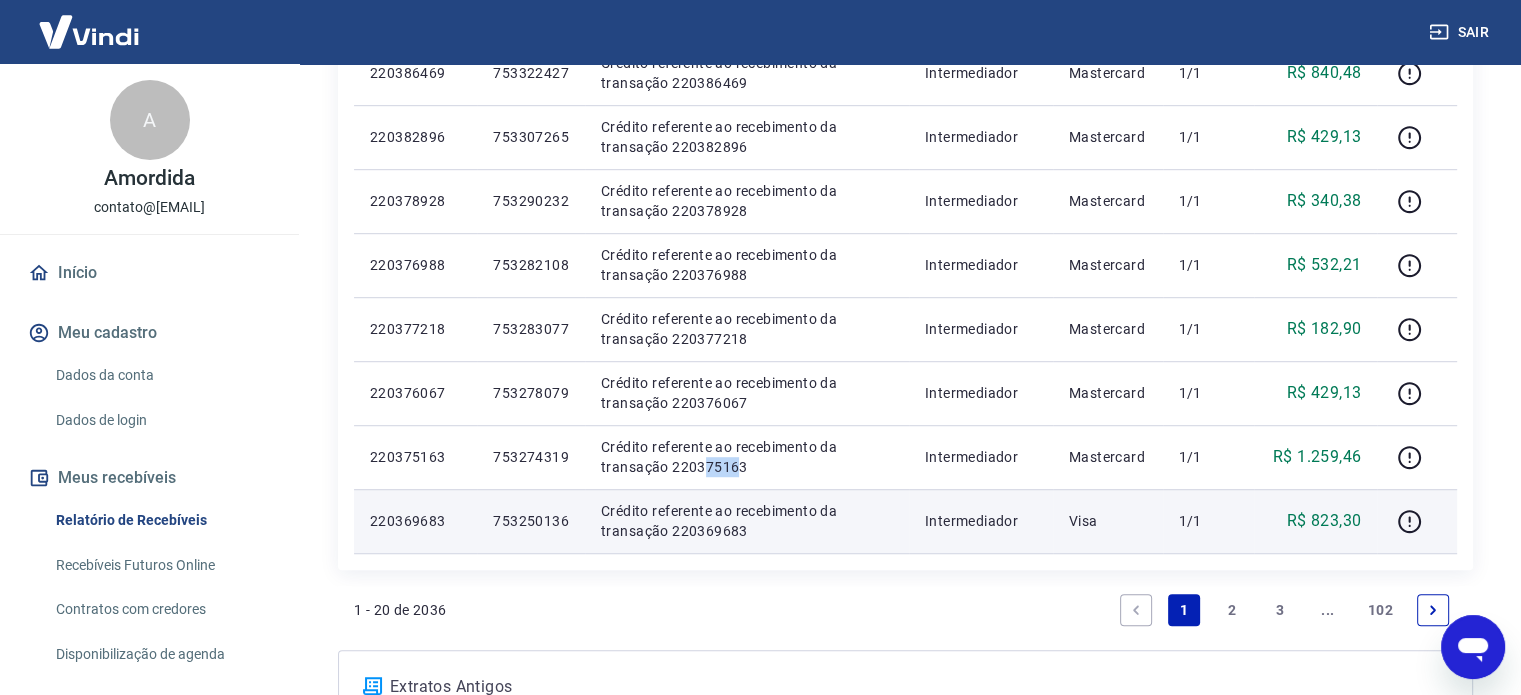drag, startPoint x: 735, startPoint y: 471, endPoint x: 724, endPoint y: 500, distance: 31.016125 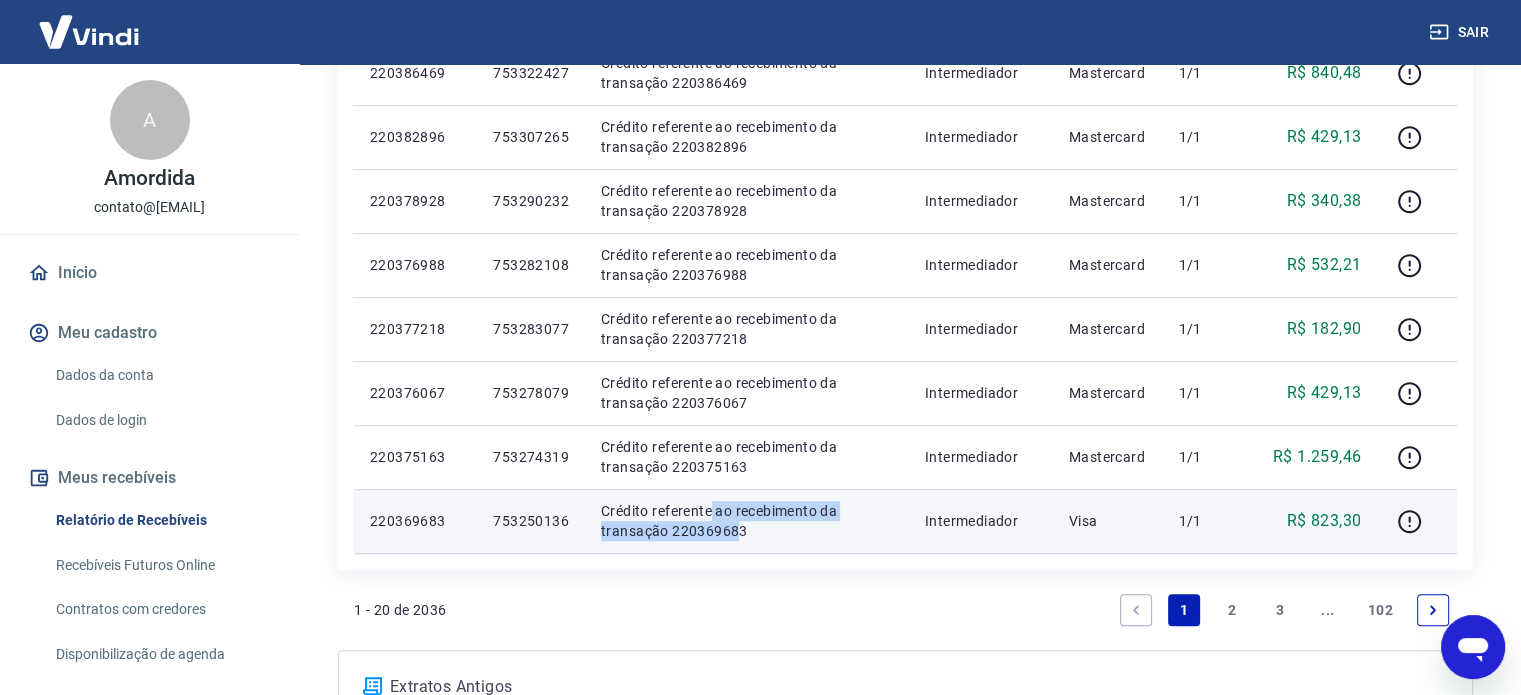 drag, startPoint x: 752, startPoint y: 523, endPoint x: 772, endPoint y: 525, distance: 20.09975 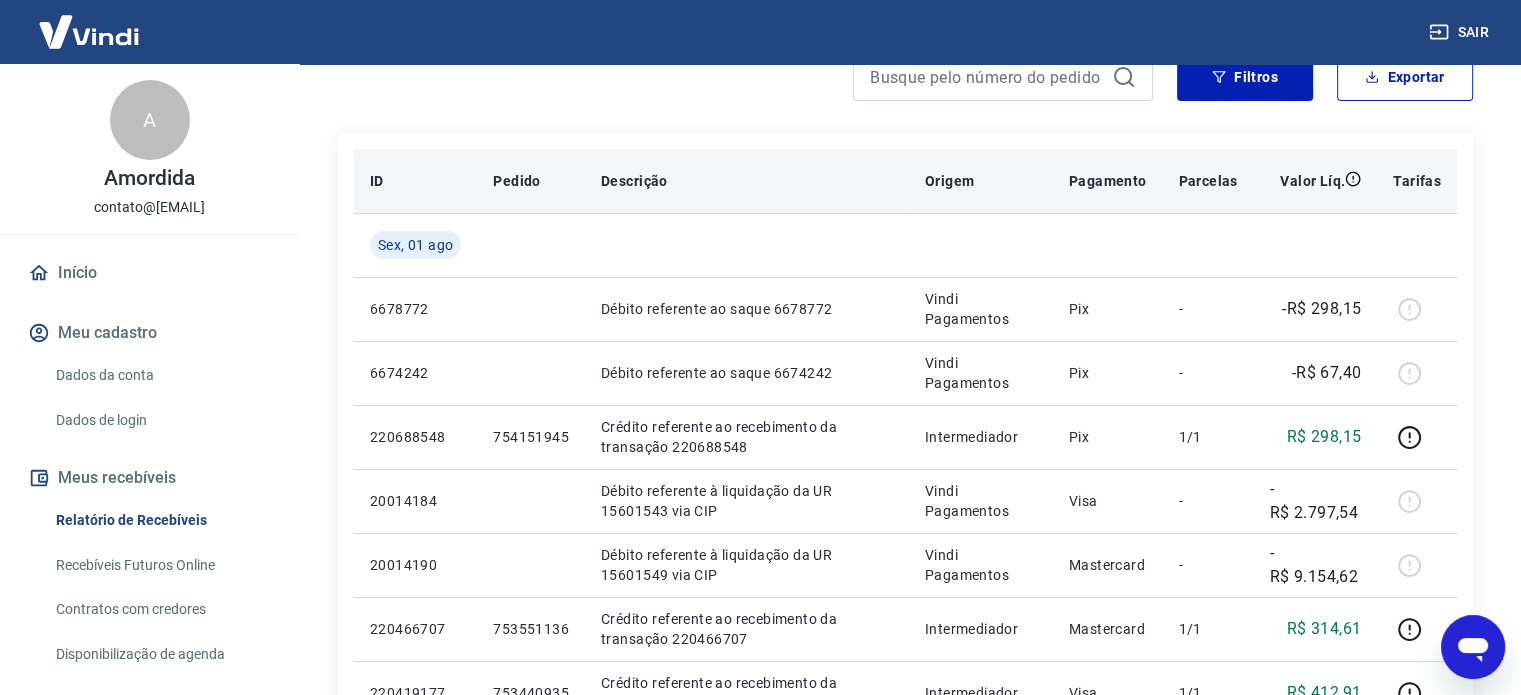 scroll, scrollTop: 400, scrollLeft: 0, axis: vertical 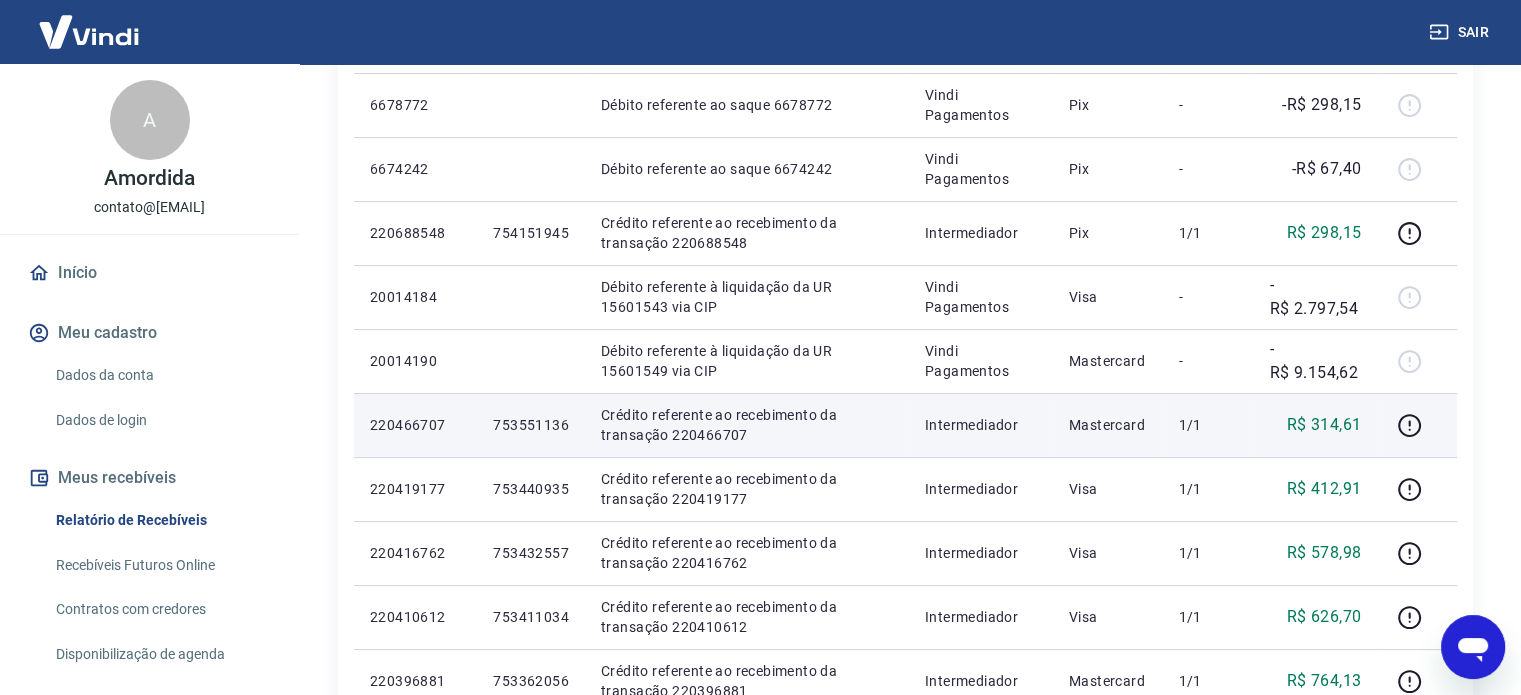 click on "753551136" at bounding box center (531, 425) 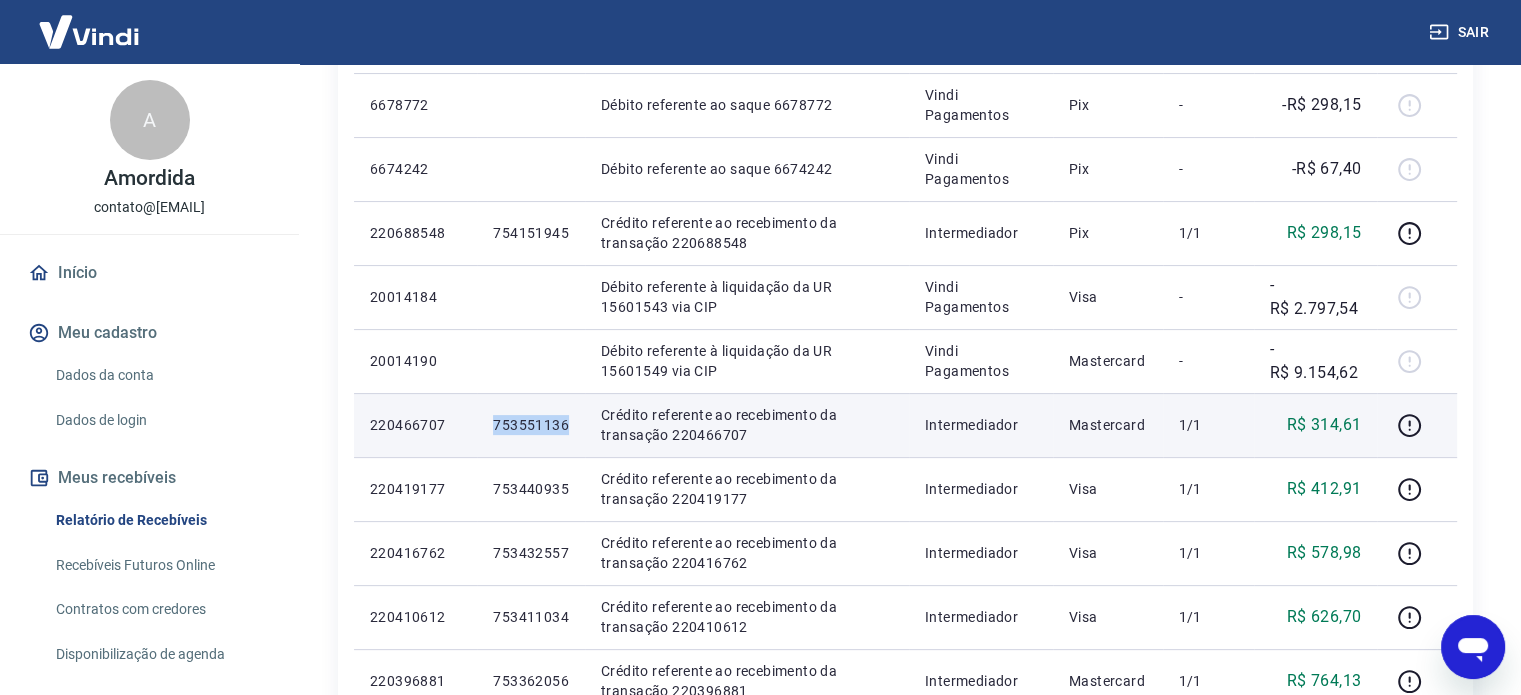 click on "753551136" at bounding box center (531, 425) 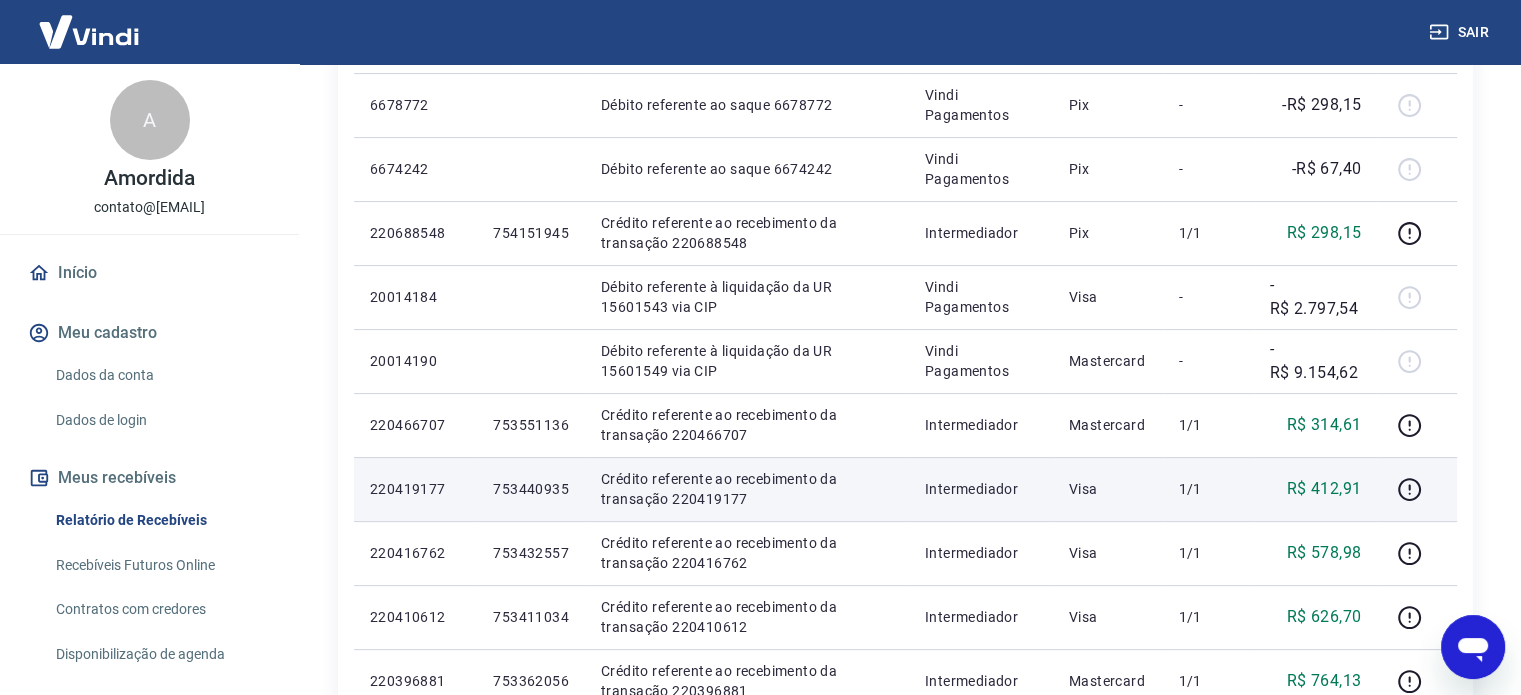 click on "753440935" at bounding box center (531, 489) 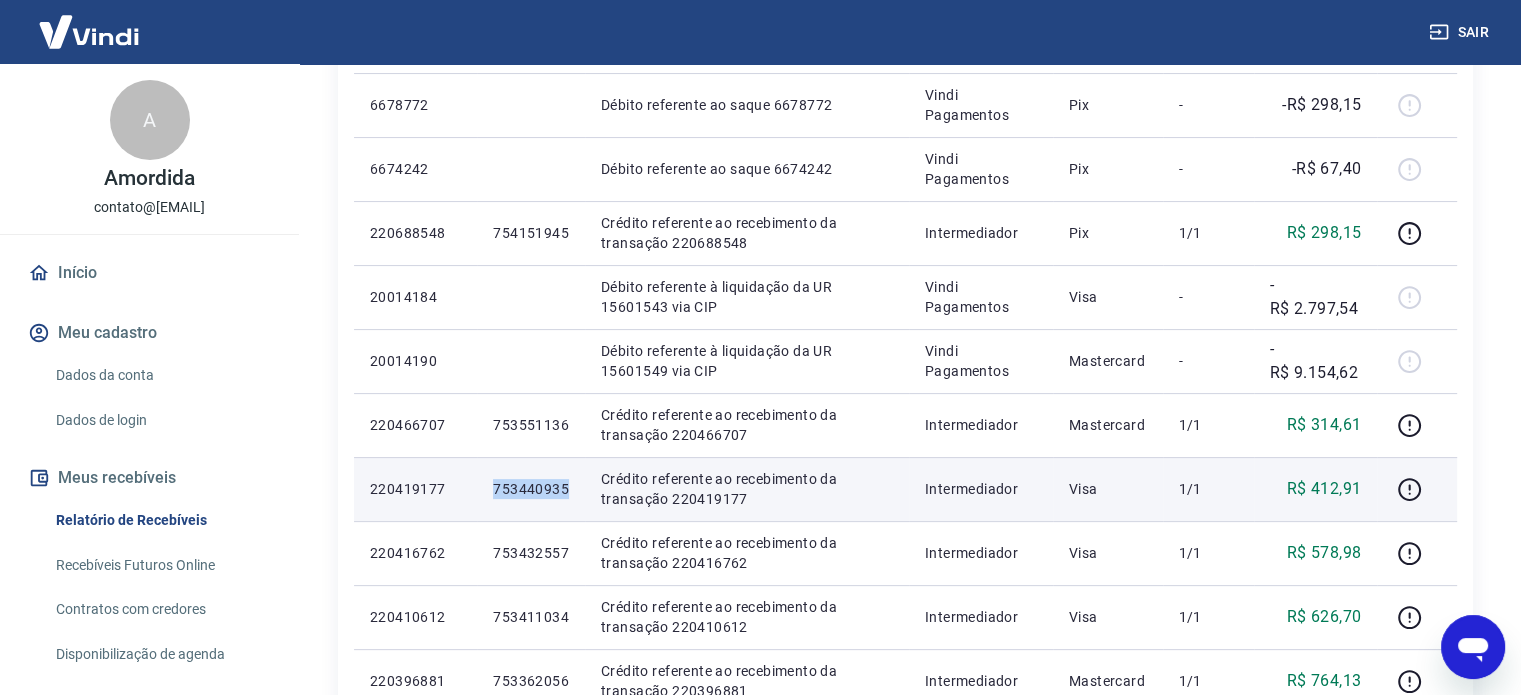 click on "753440935" at bounding box center (531, 489) 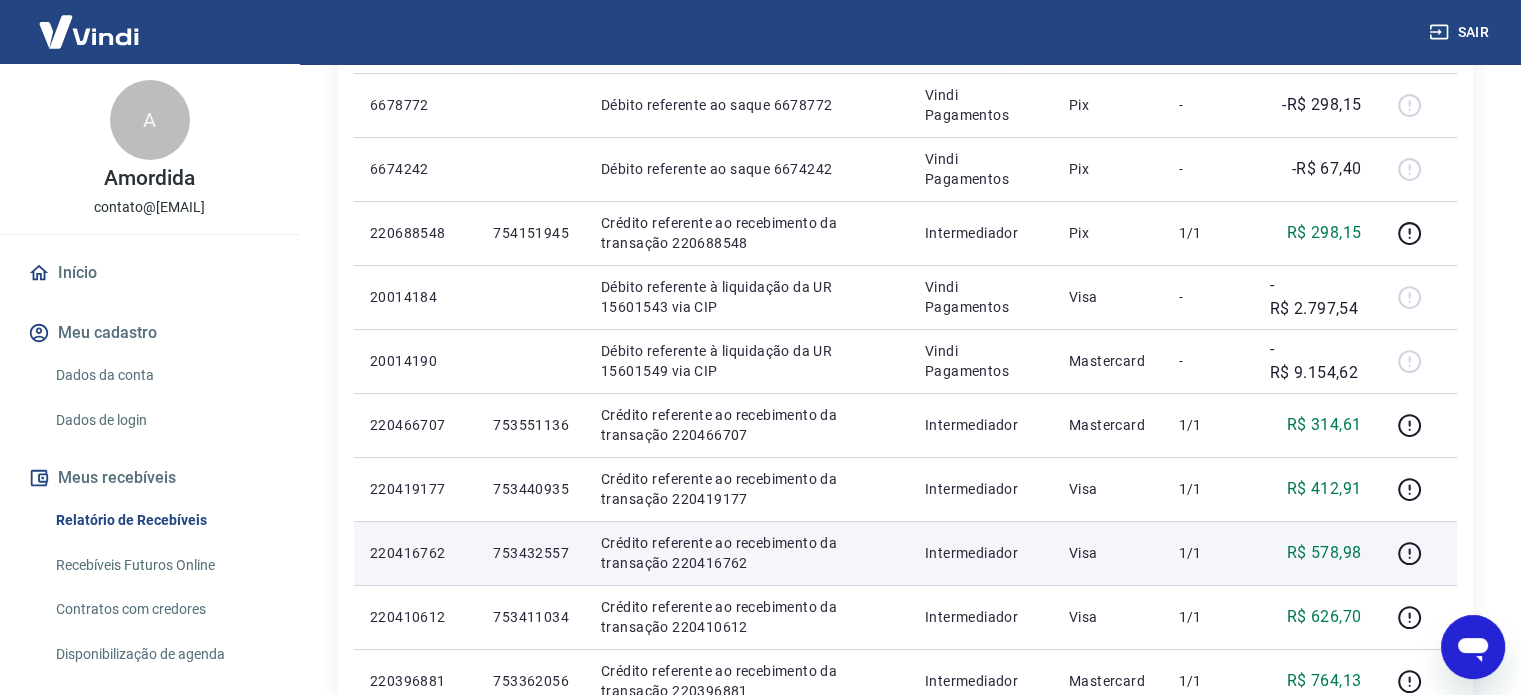 click on "753432557" at bounding box center [531, 553] 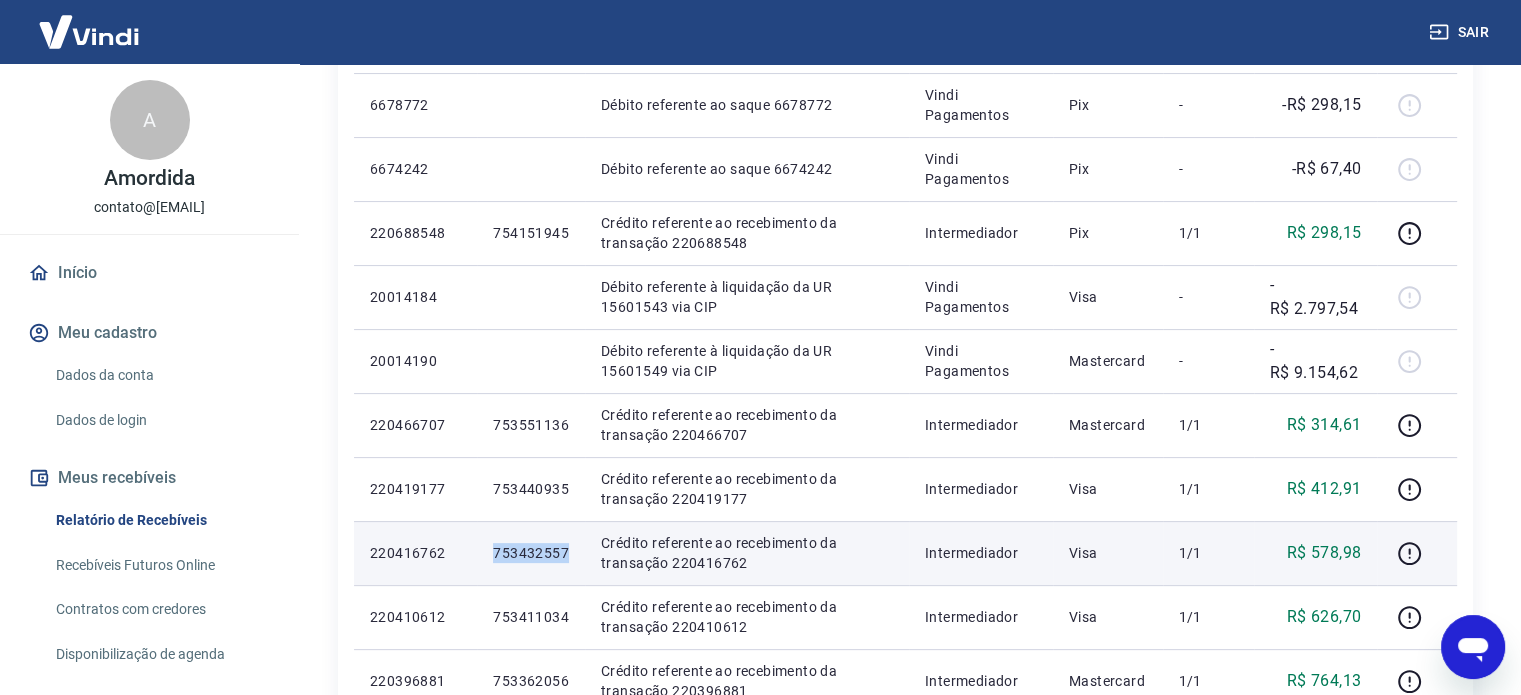 click on "753432557" at bounding box center (531, 553) 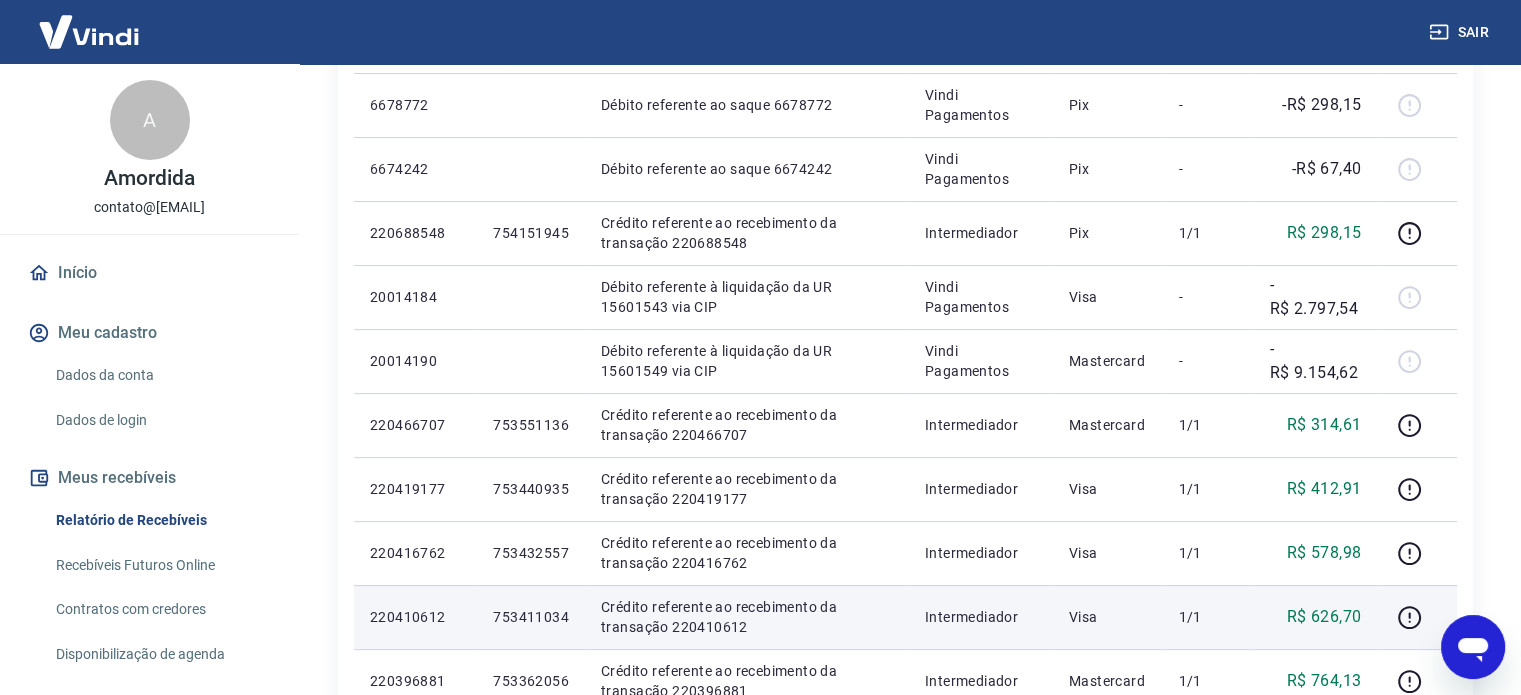 click on "753411034" at bounding box center (531, 617) 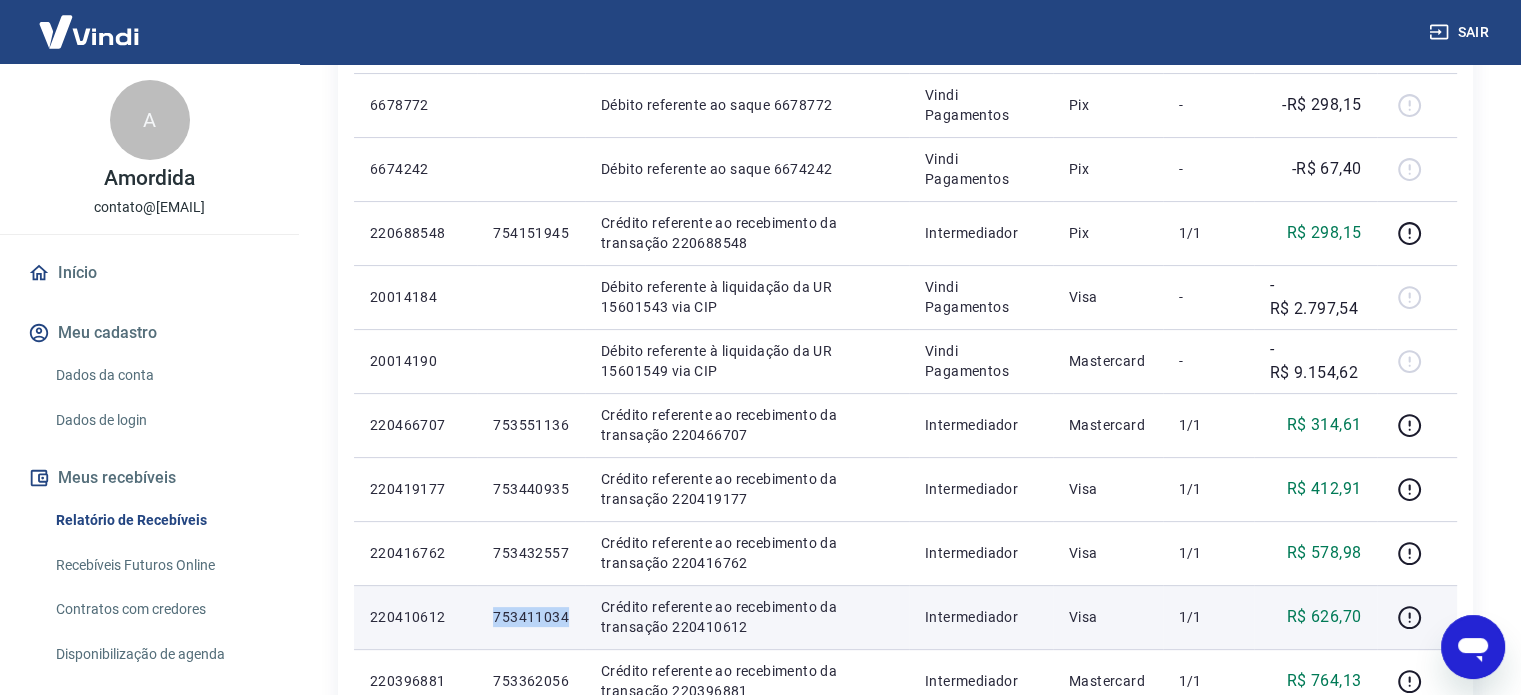 click on "753411034" at bounding box center (531, 617) 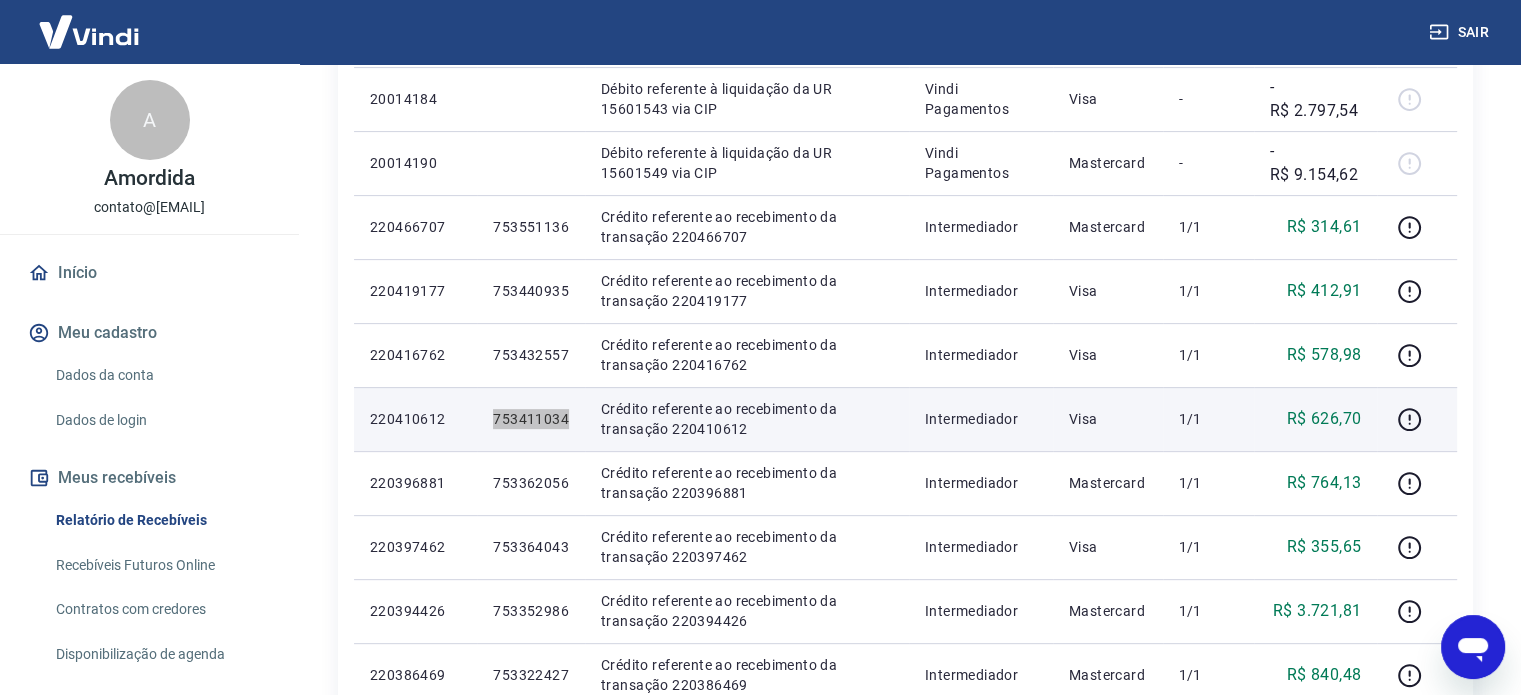 scroll, scrollTop: 600, scrollLeft: 0, axis: vertical 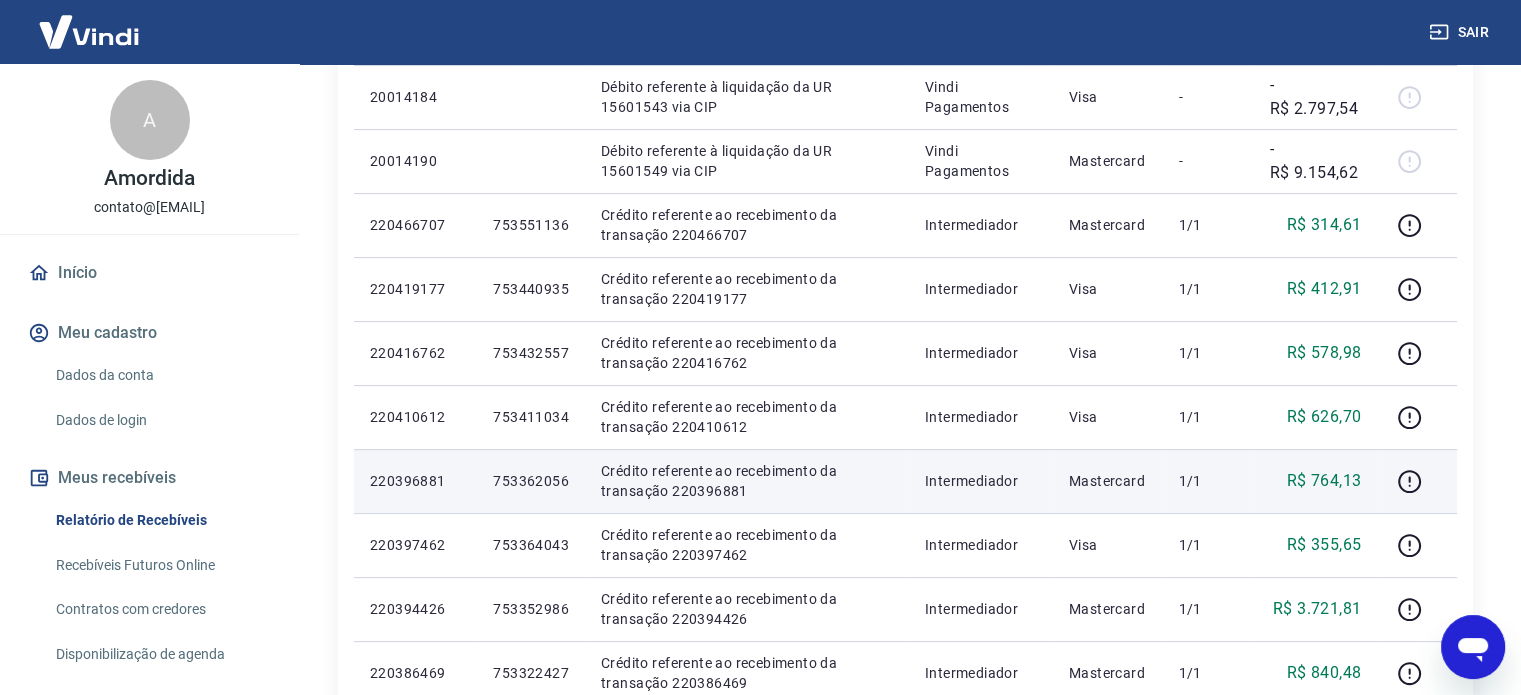 click on "753362056" at bounding box center [531, 481] 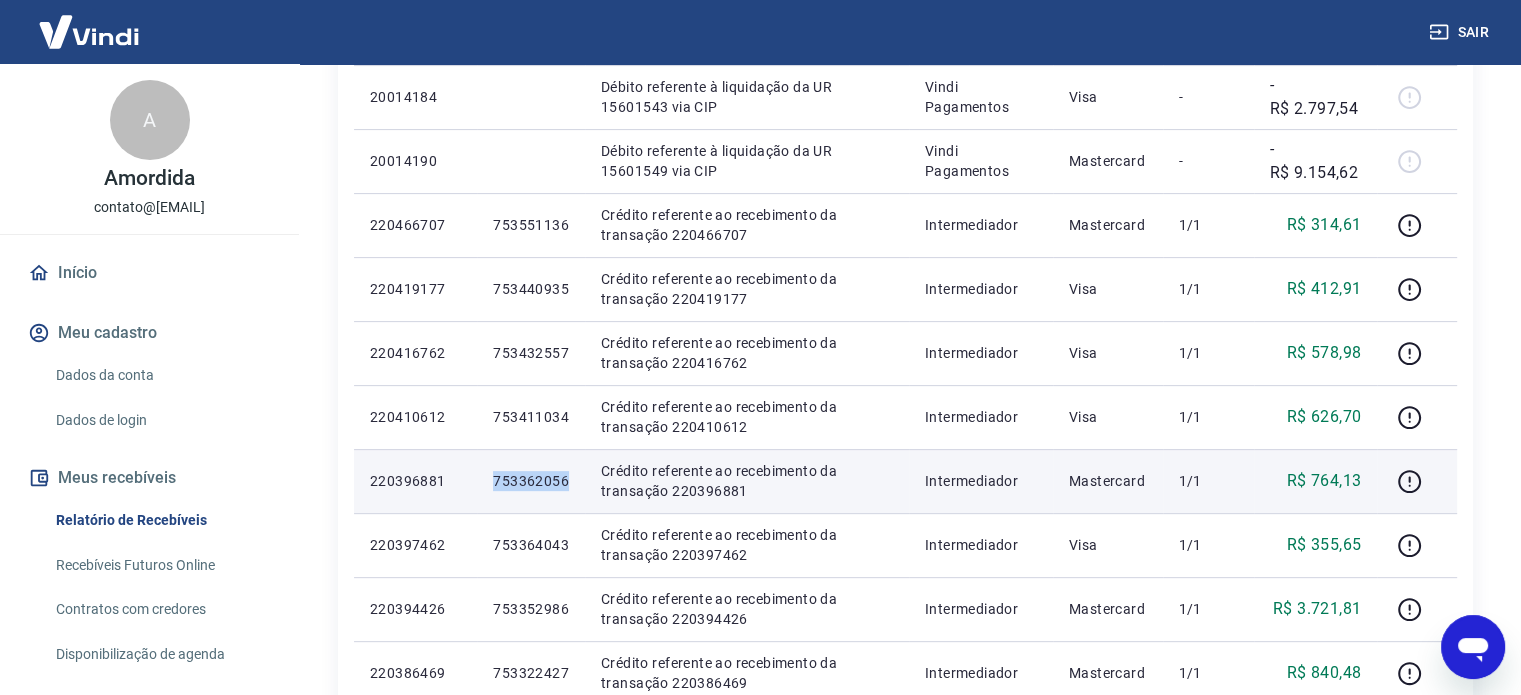 click on "753362056" at bounding box center (531, 481) 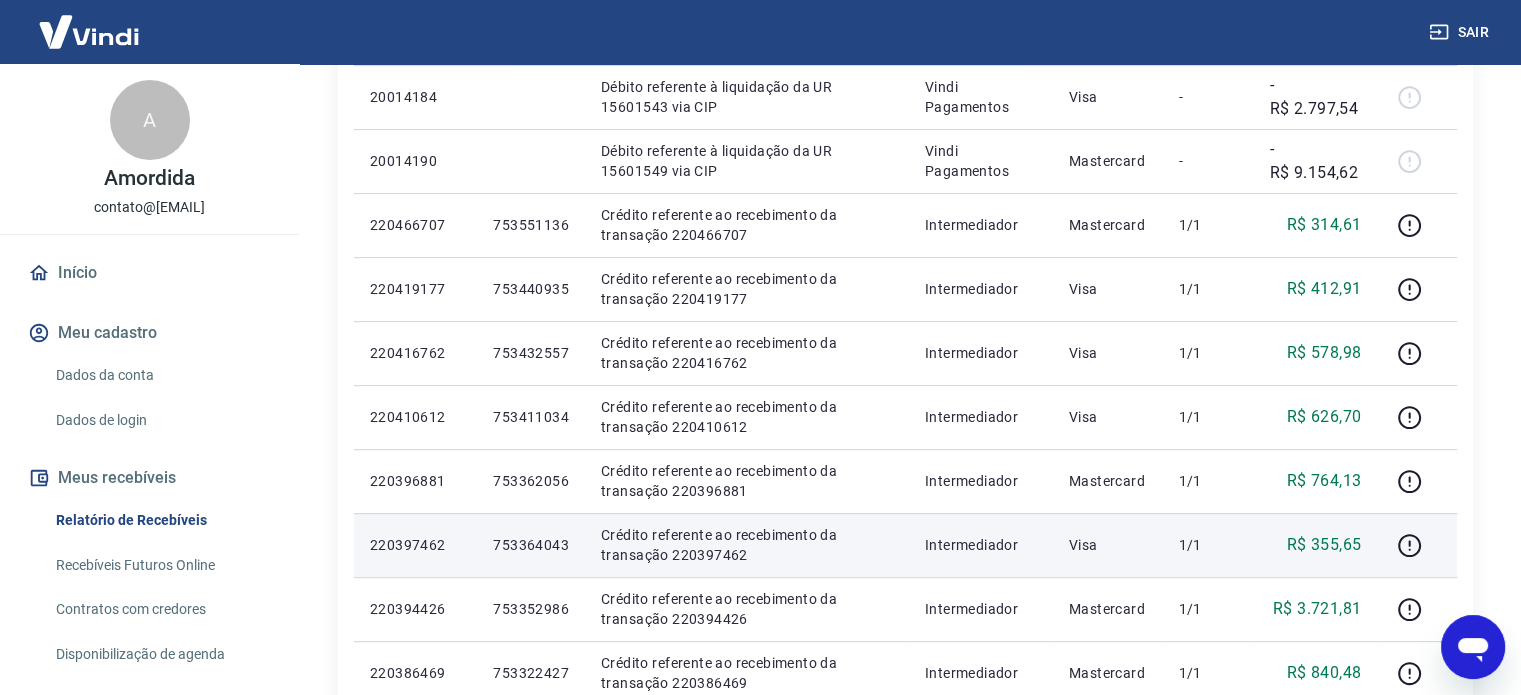 click on "753364043" at bounding box center (531, 545) 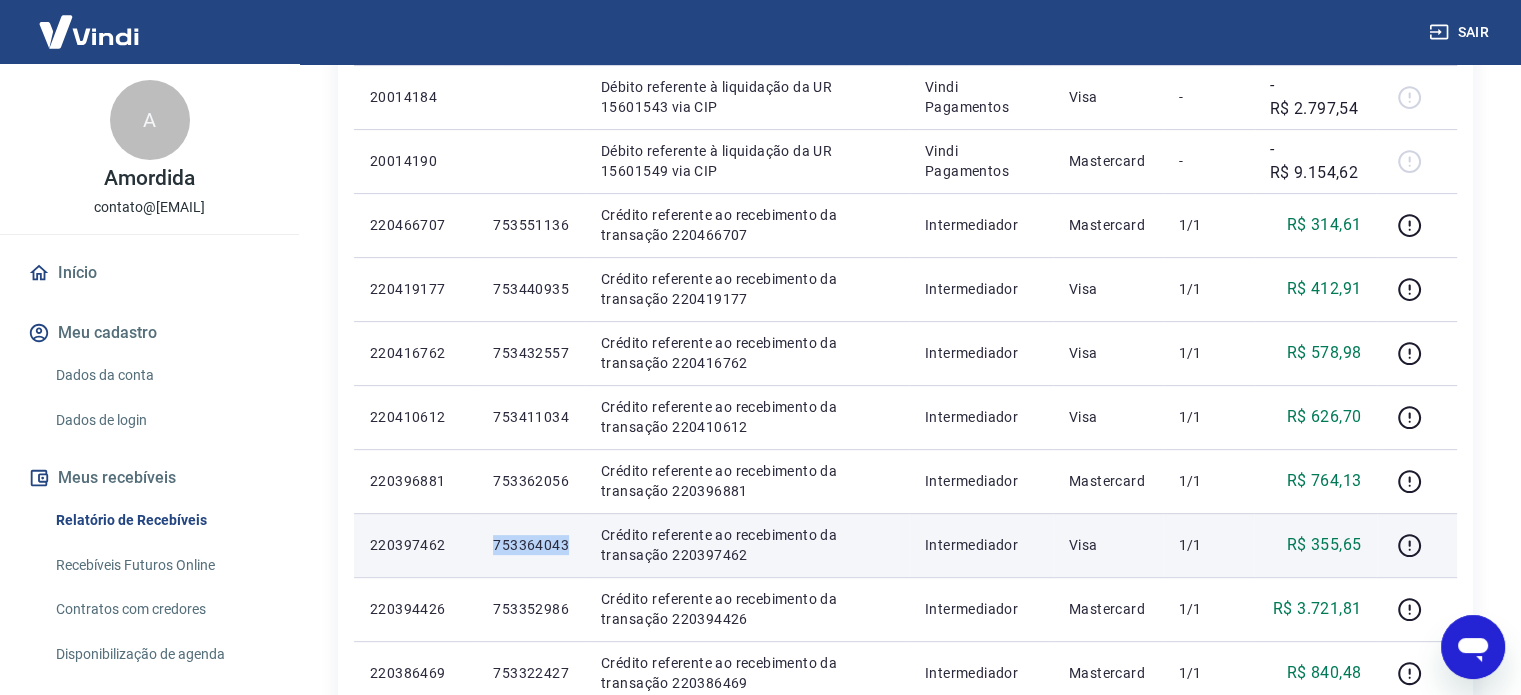 click on "753364043" at bounding box center (531, 545) 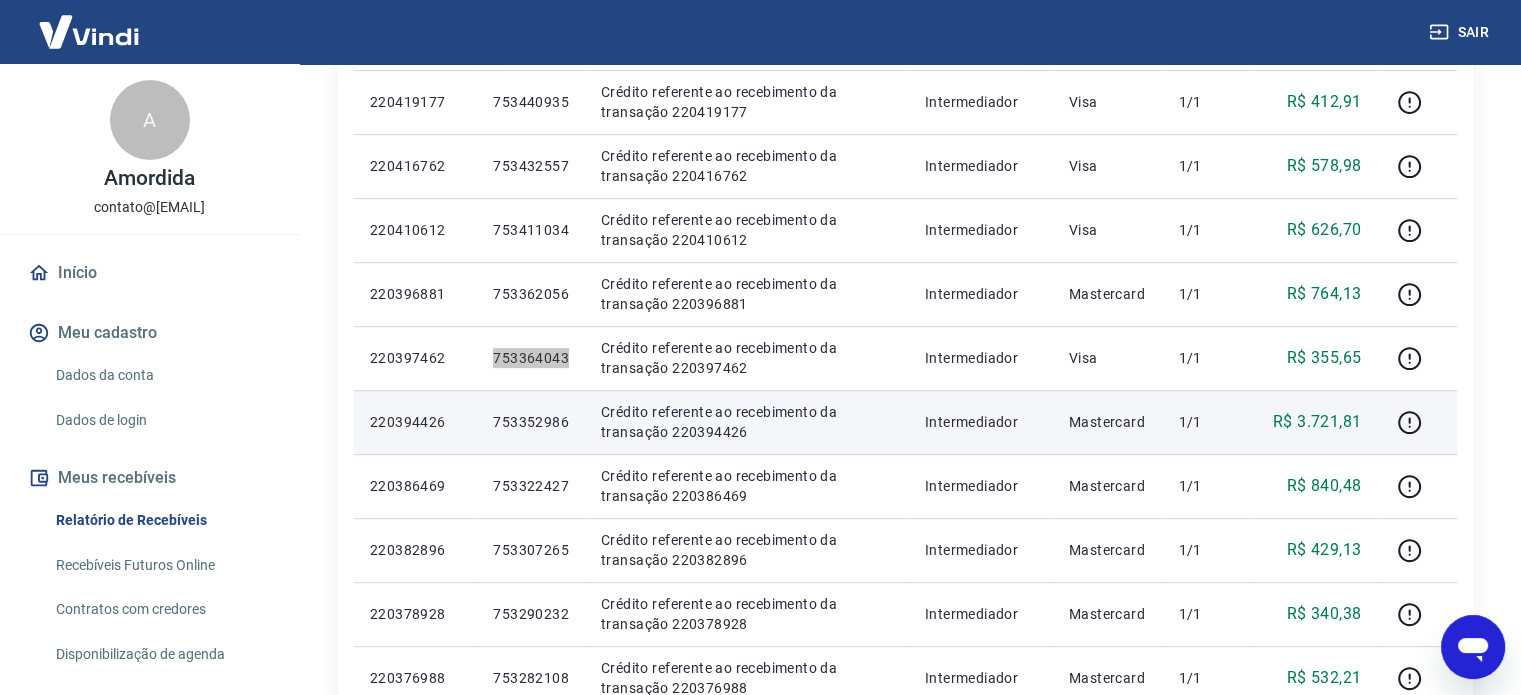scroll, scrollTop: 800, scrollLeft: 0, axis: vertical 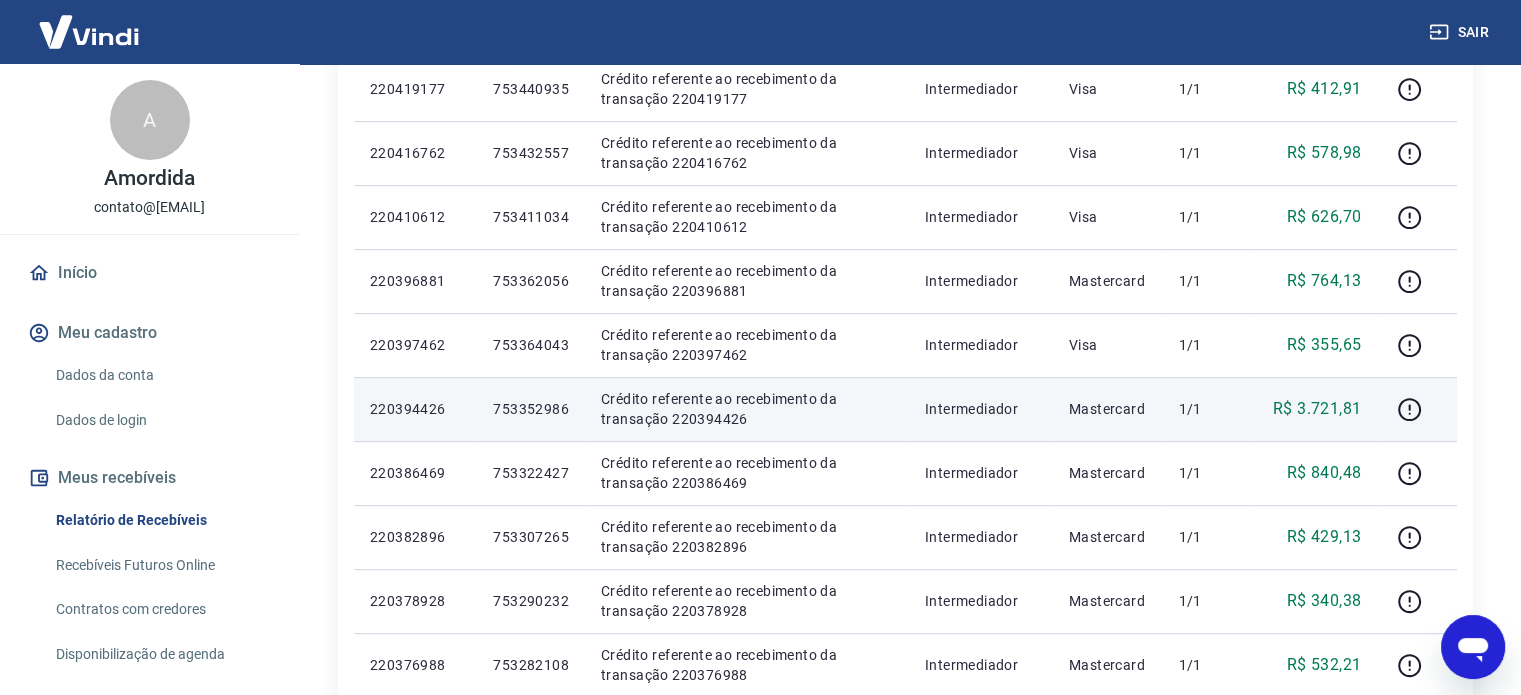 click on "753352986" at bounding box center [531, 409] 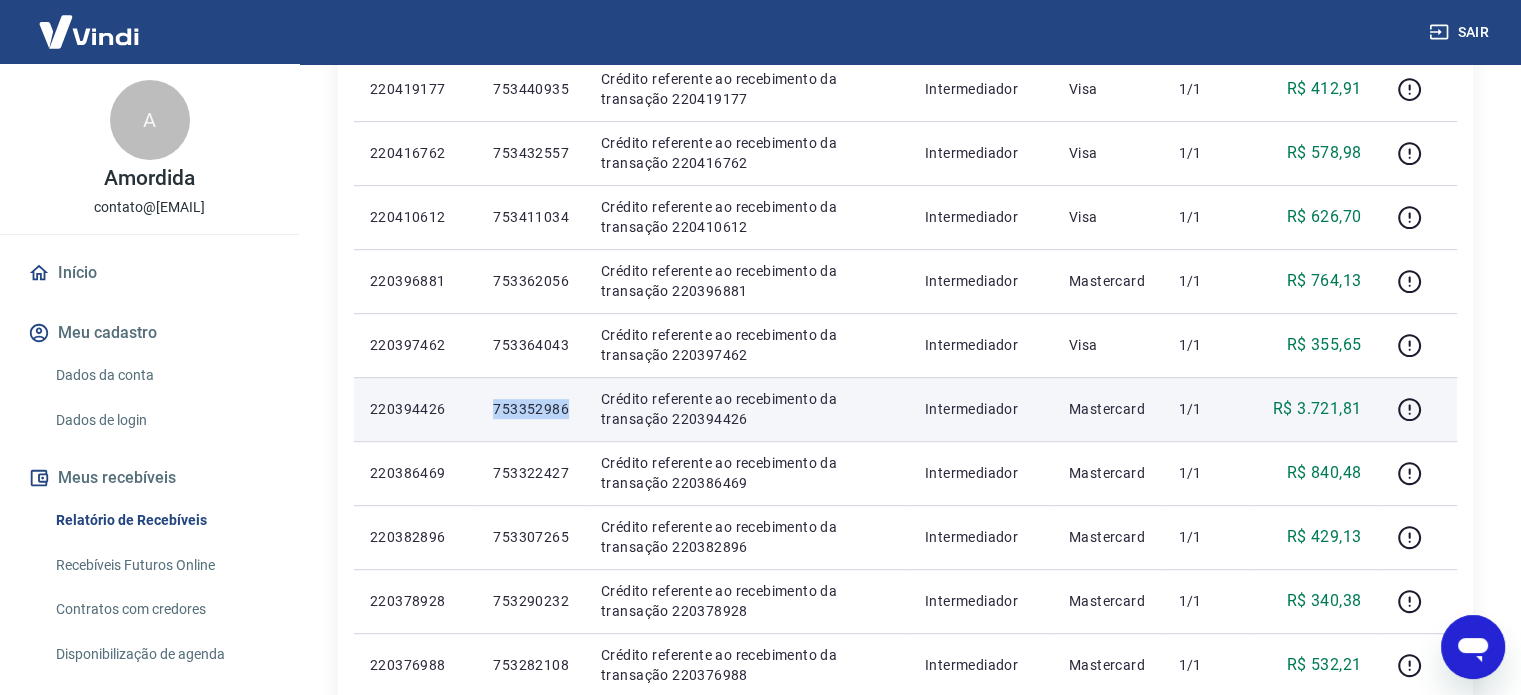 click on "753352986" at bounding box center (531, 409) 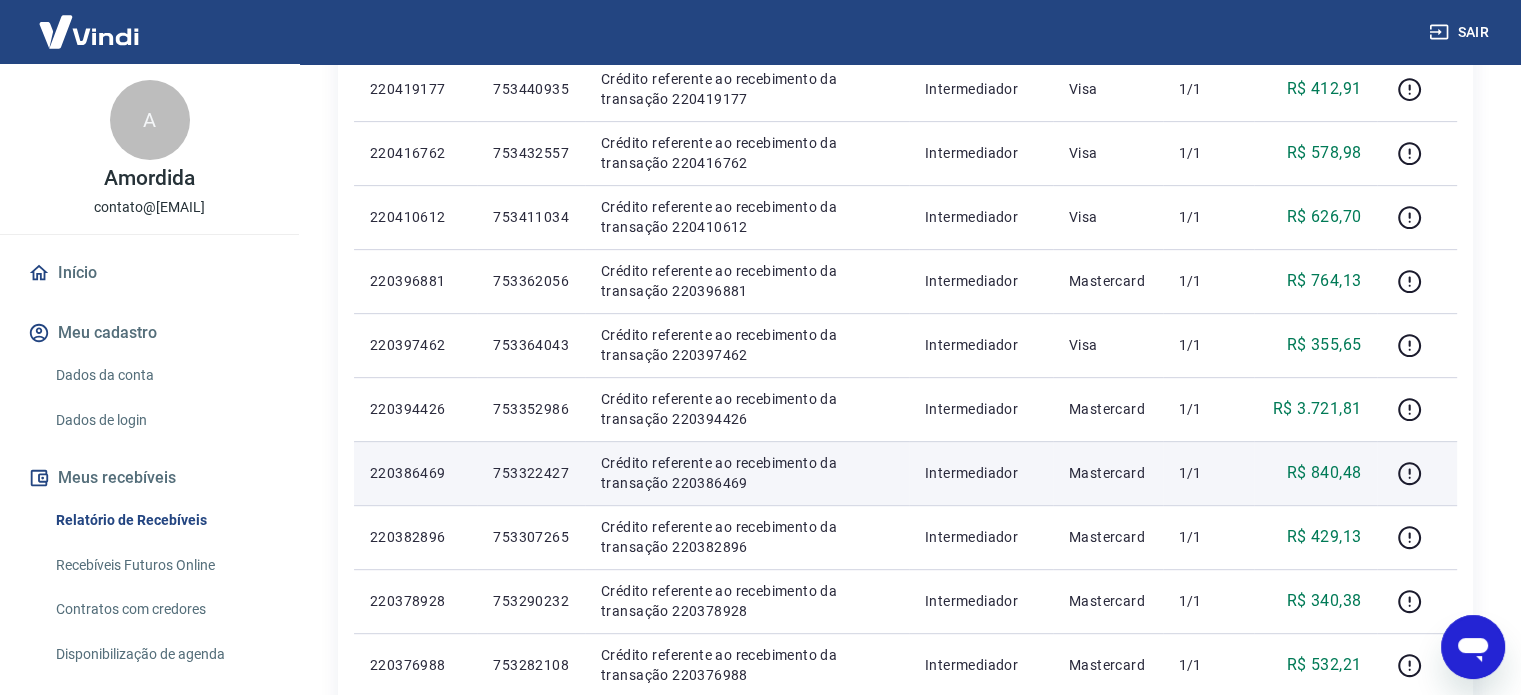 click on "753322427" at bounding box center (531, 473) 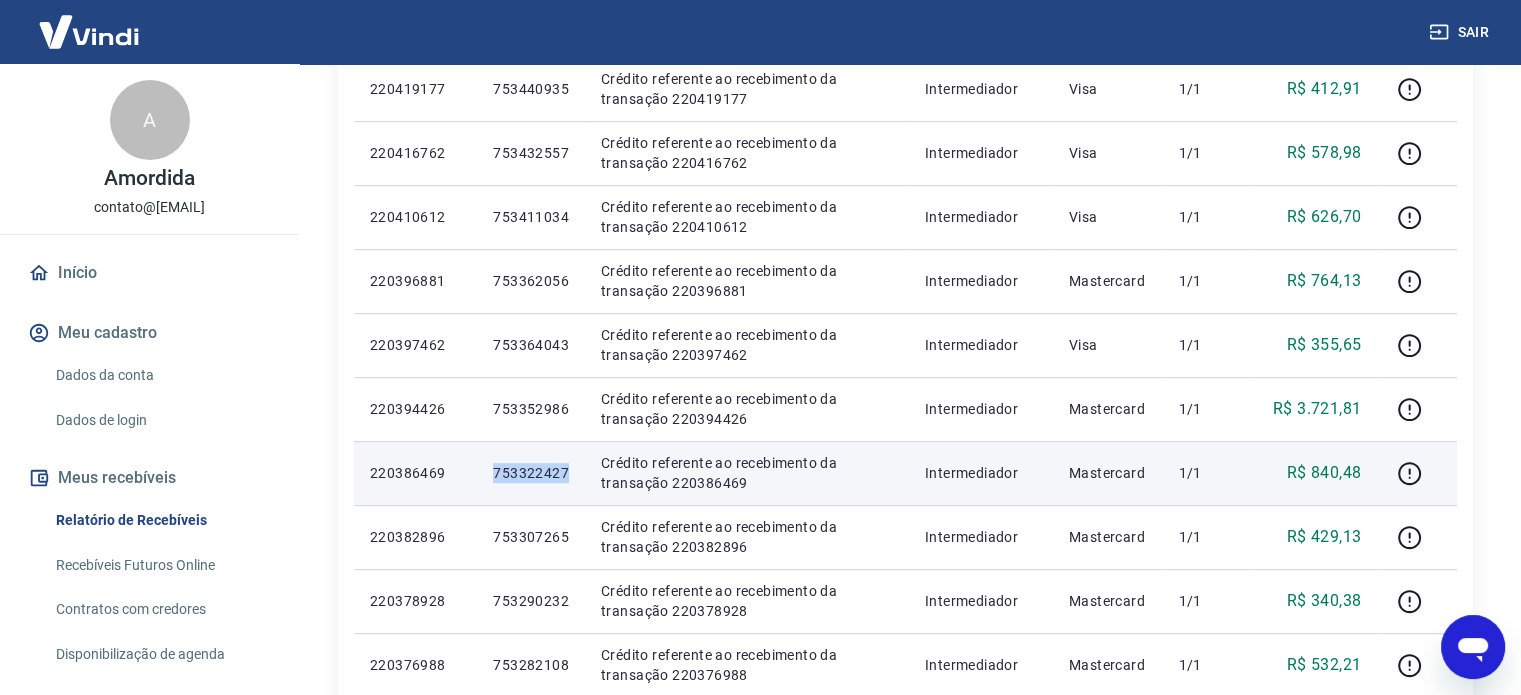click on "753322427" at bounding box center (531, 473) 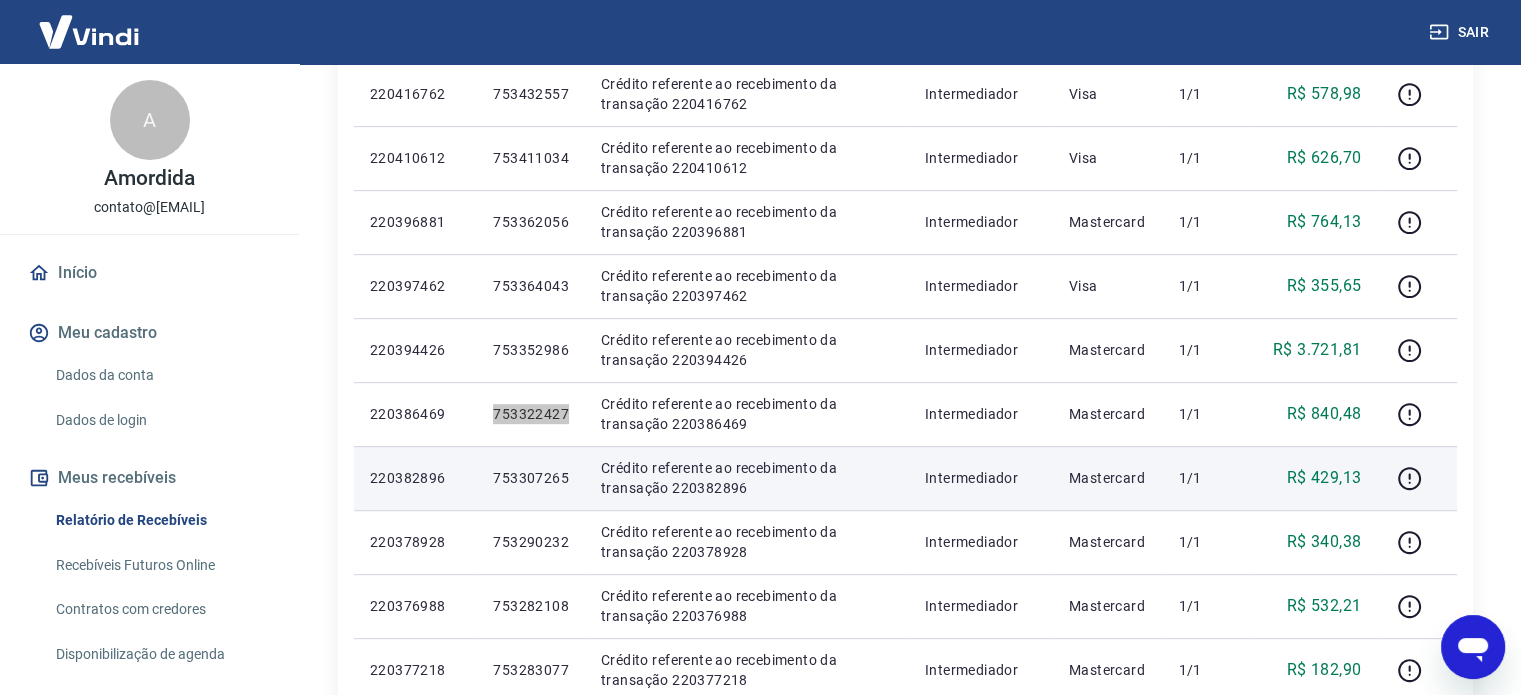 scroll, scrollTop: 1000, scrollLeft: 0, axis: vertical 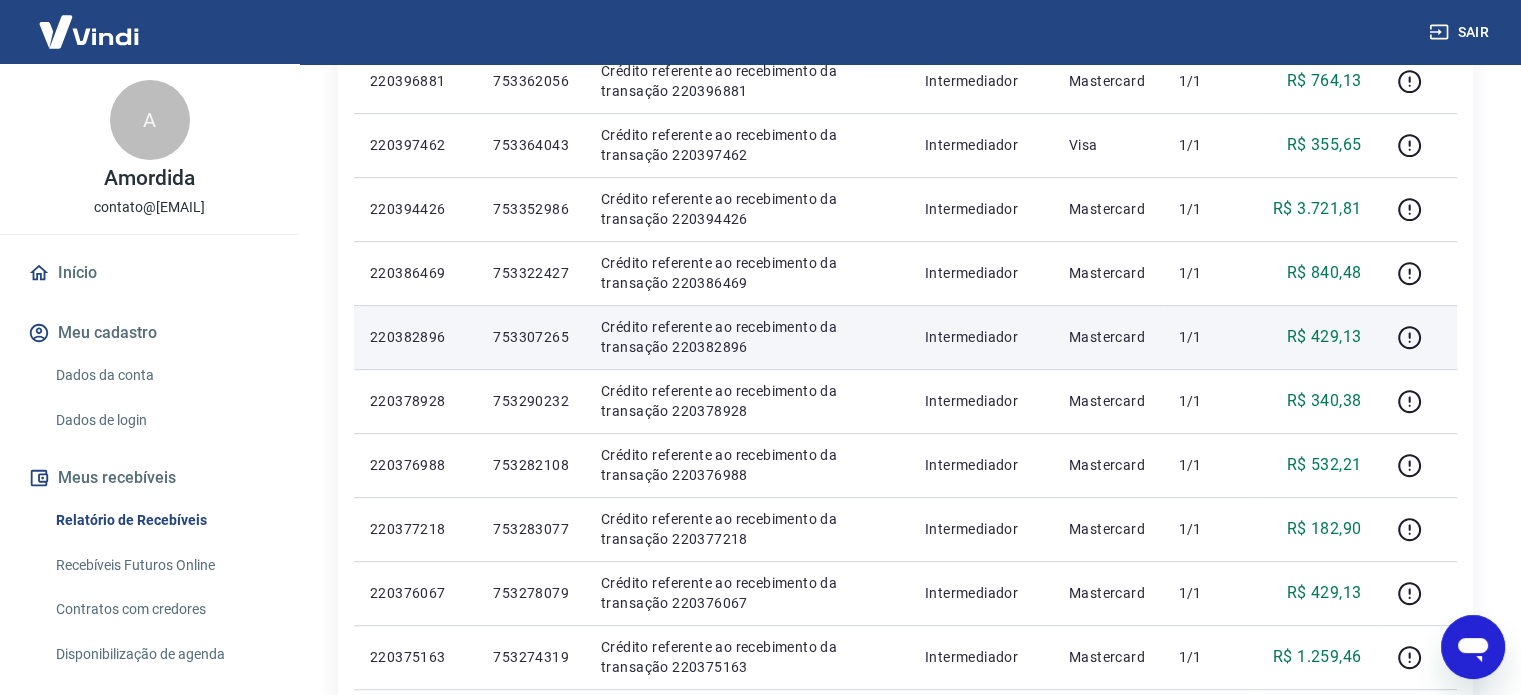 click on "753307265" at bounding box center [531, 337] 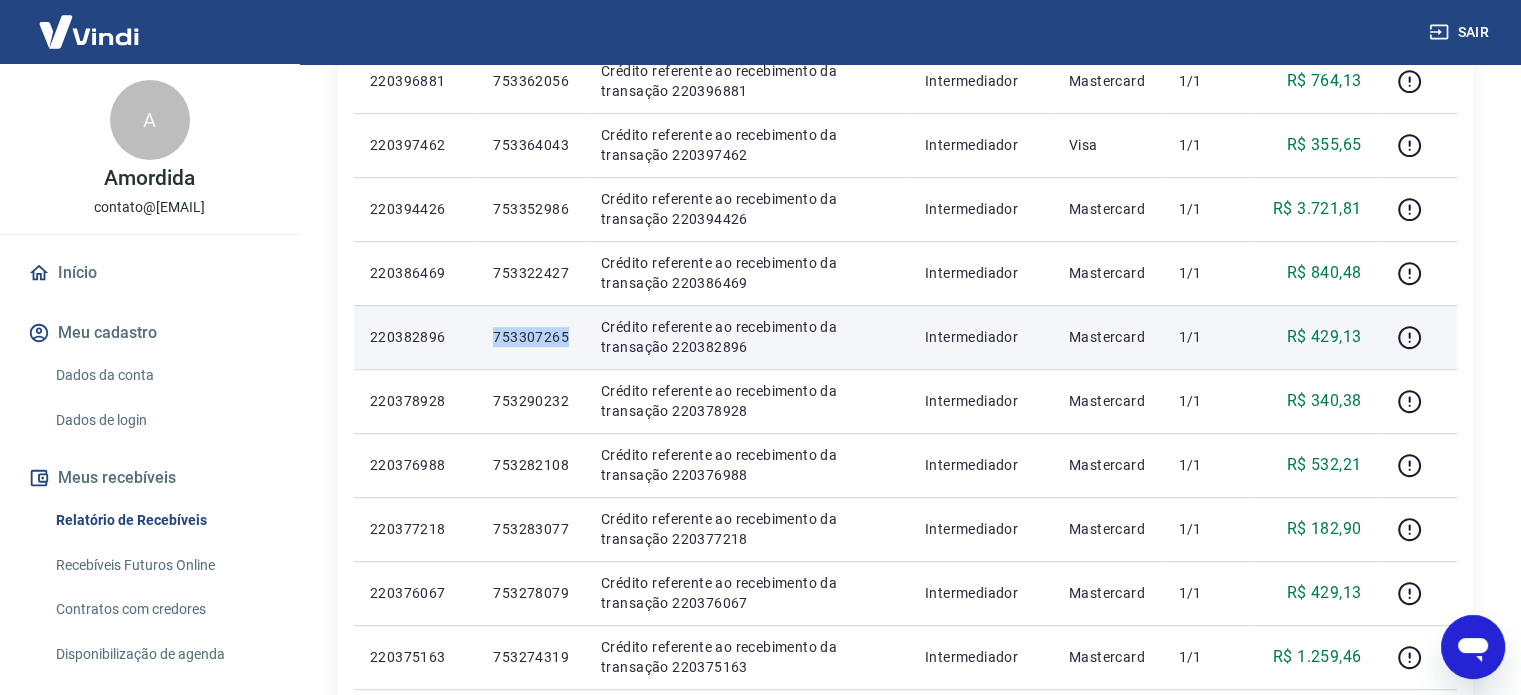 click on "753307265" at bounding box center (531, 337) 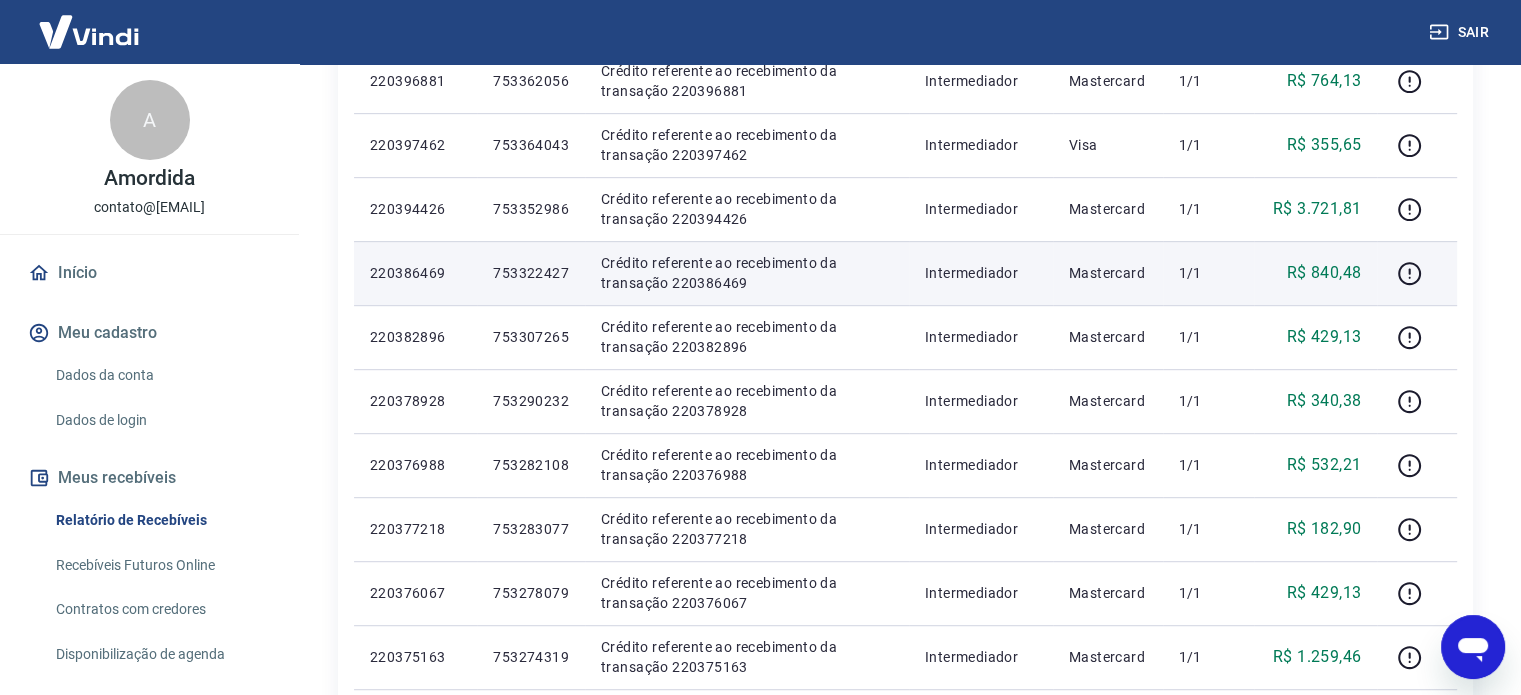 click on "753322427" at bounding box center (531, 273) 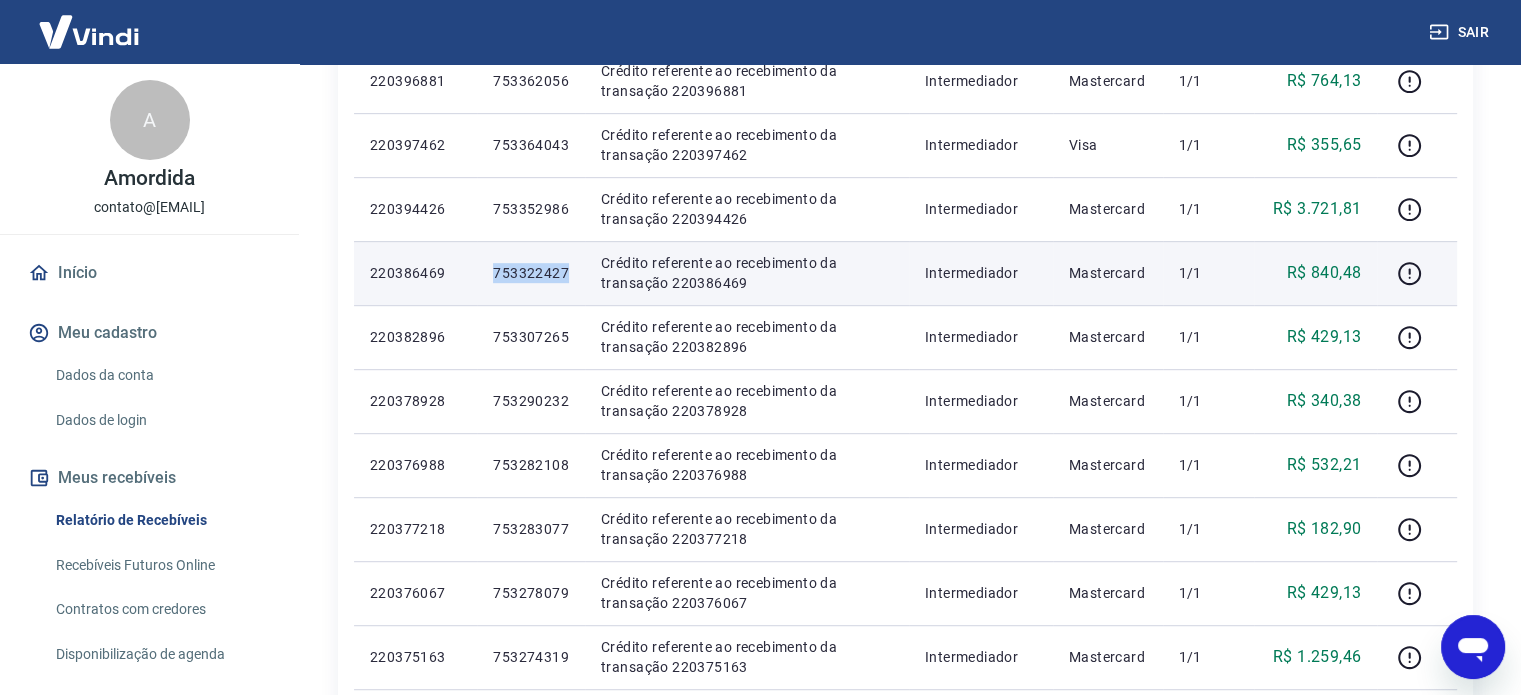 click on "753322427" at bounding box center [531, 273] 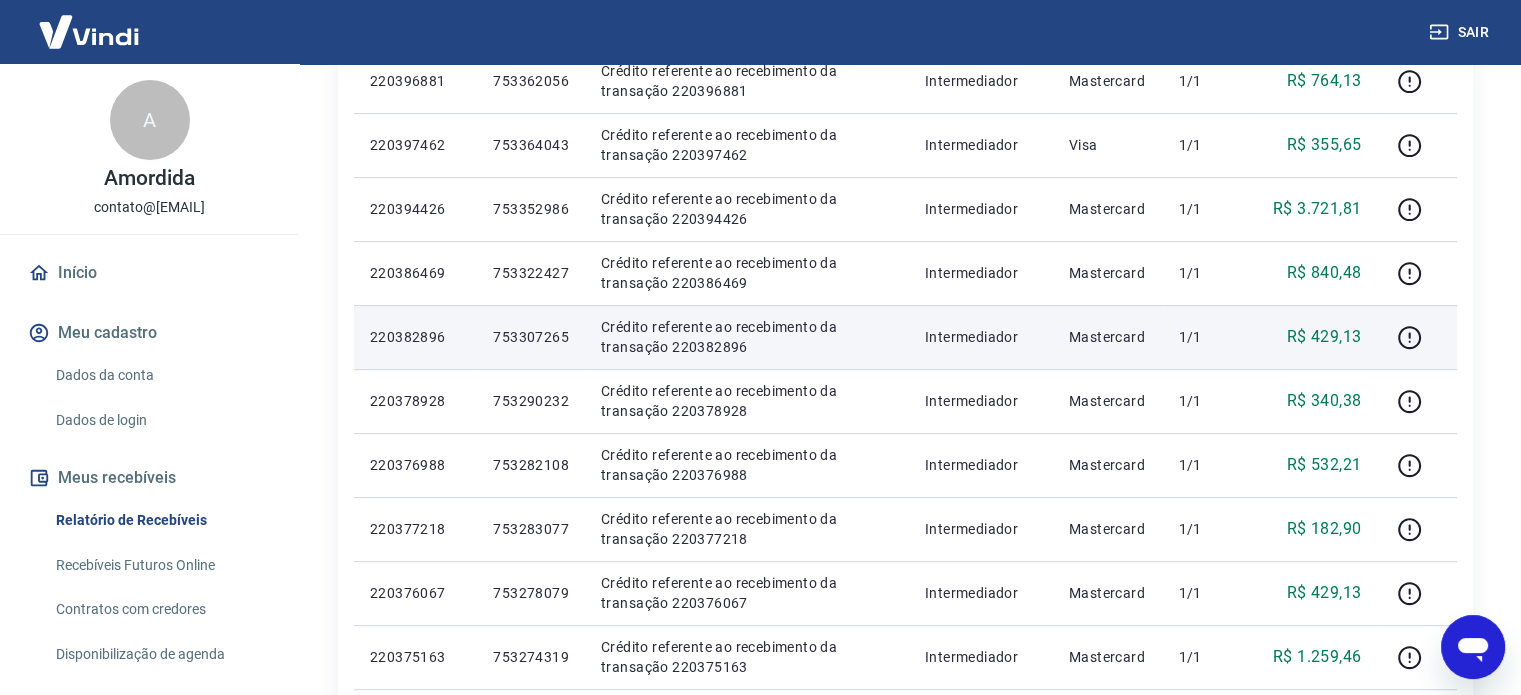click on "753307265" at bounding box center (531, 337) 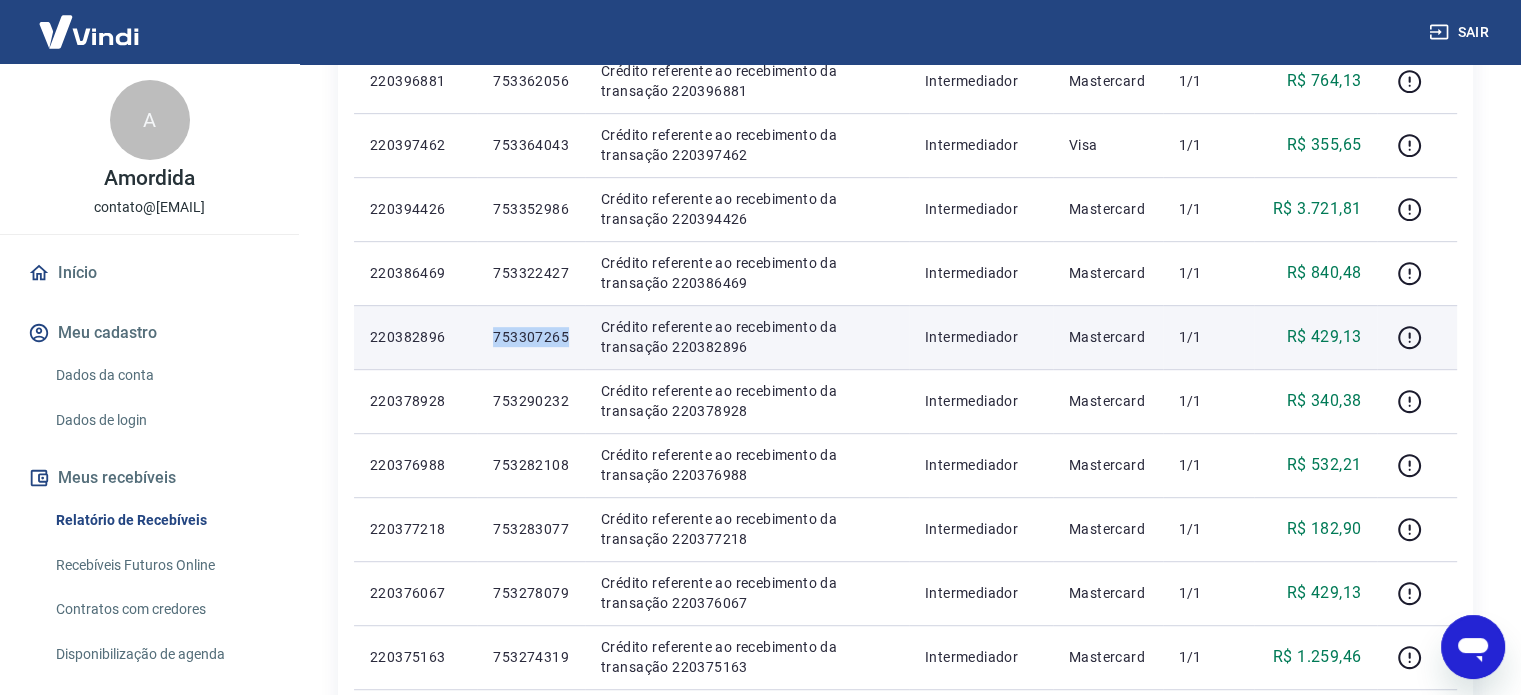 click on "753307265" at bounding box center (531, 337) 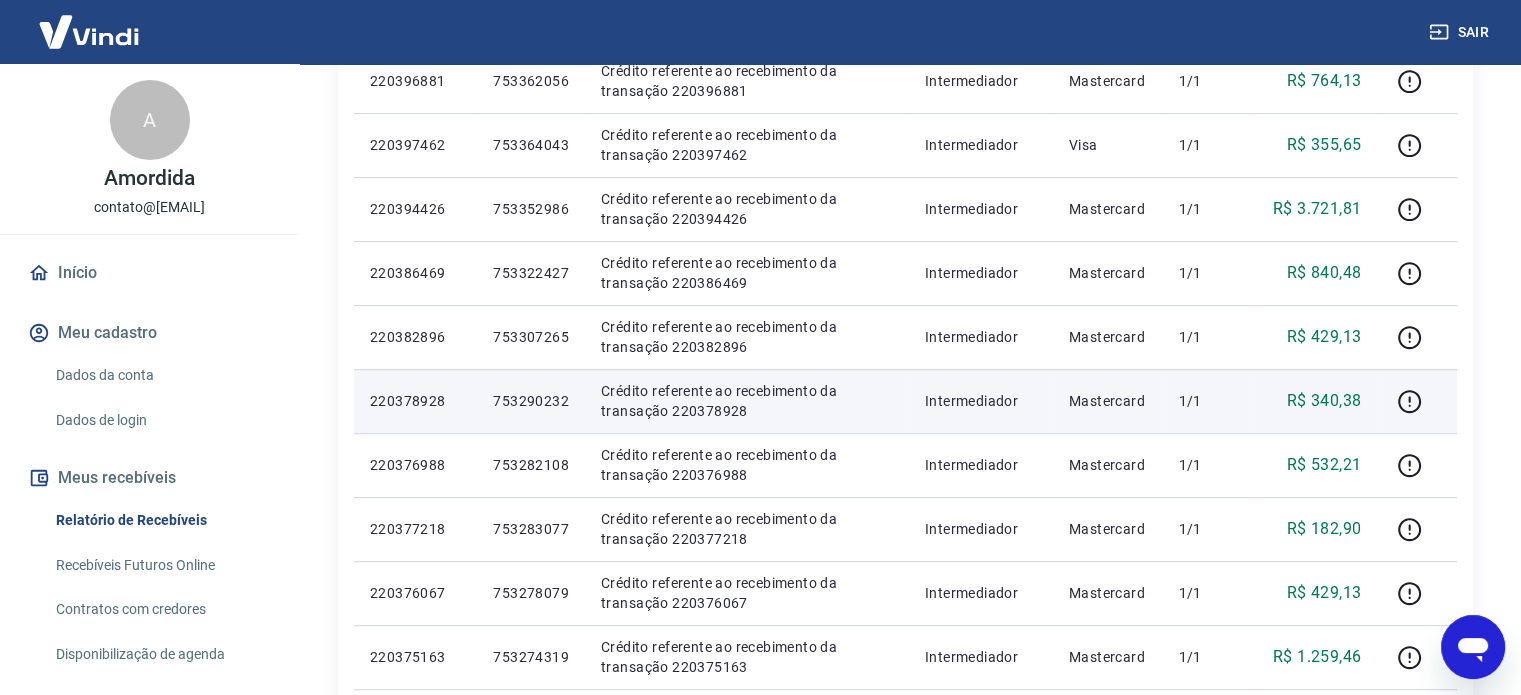 click on "753290232" at bounding box center [531, 401] 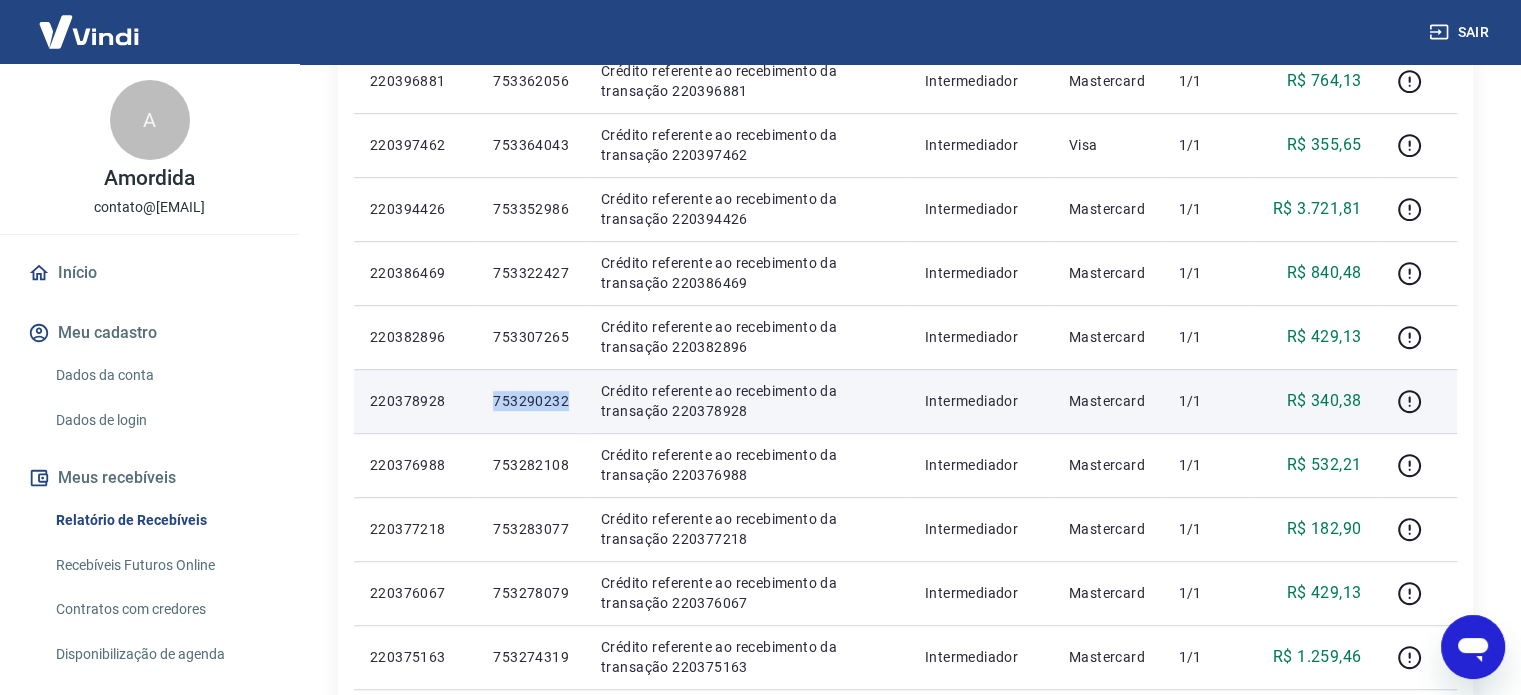 click on "753290232" at bounding box center [531, 401] 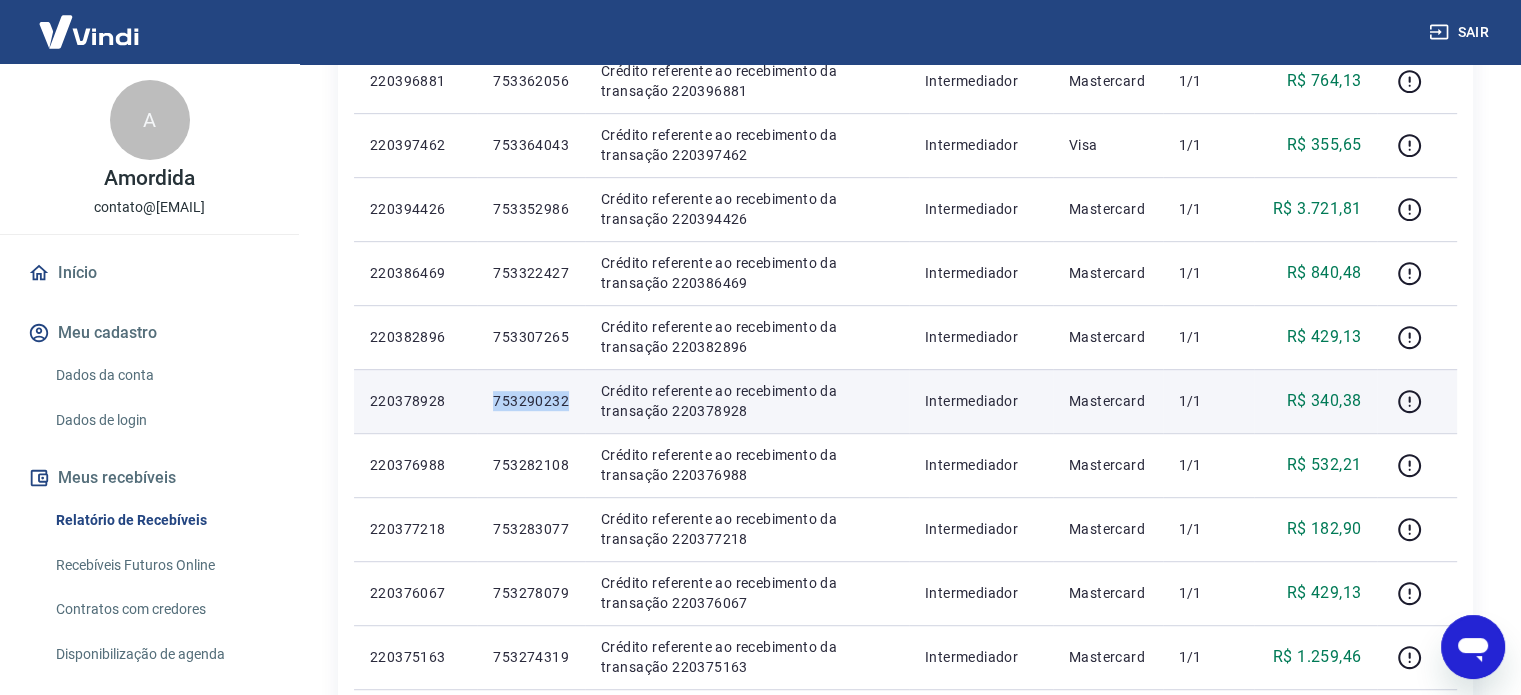 click on "753290232" at bounding box center (531, 401) 